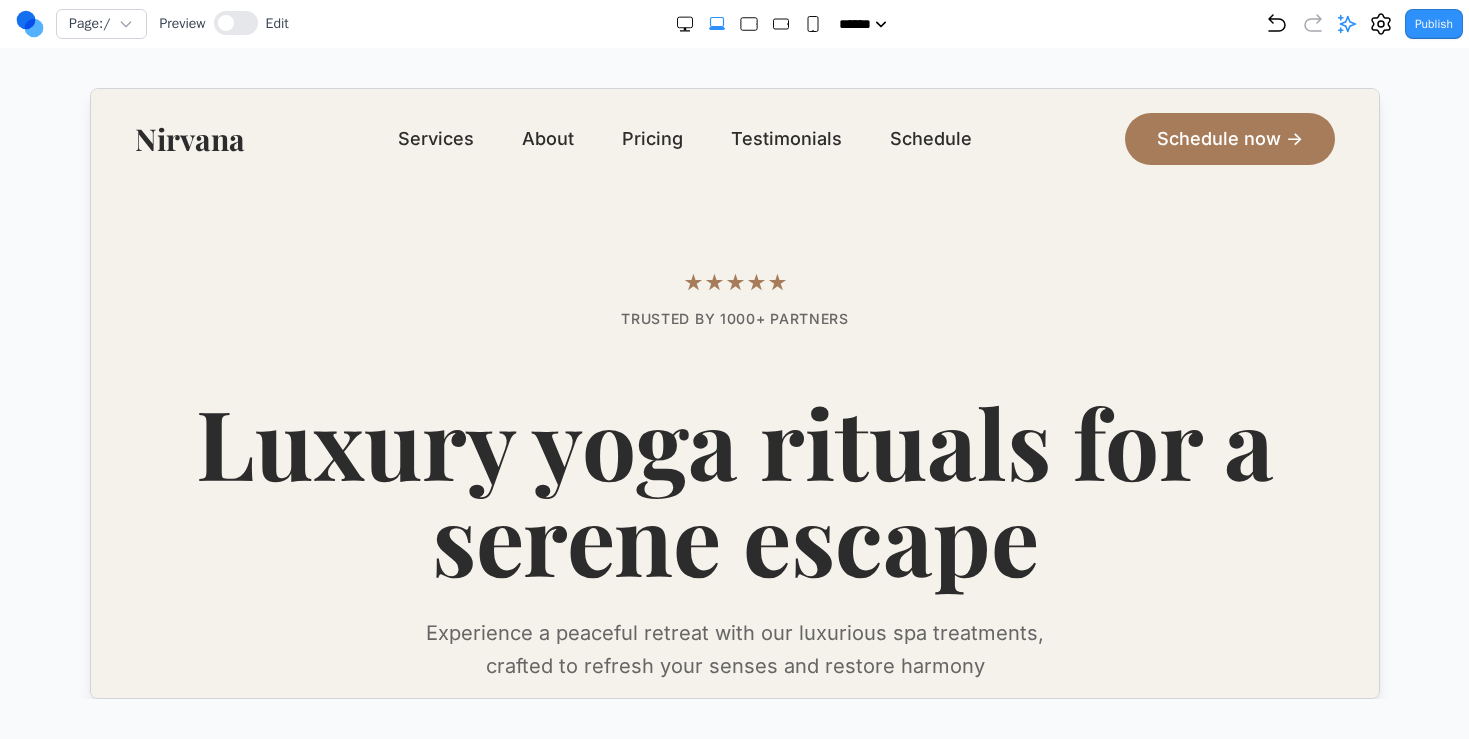 scroll, scrollTop: 0, scrollLeft: 0, axis: both 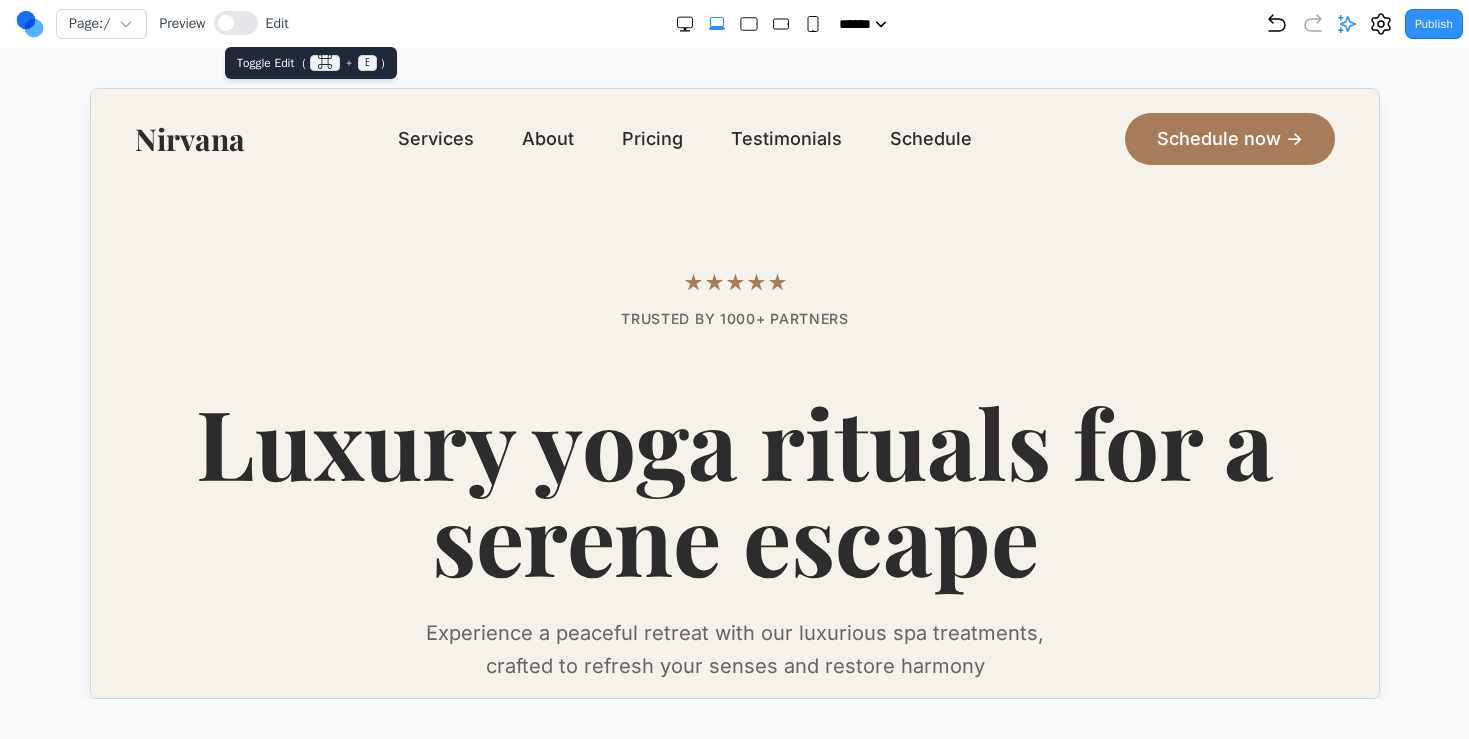 click at bounding box center [236, 24] 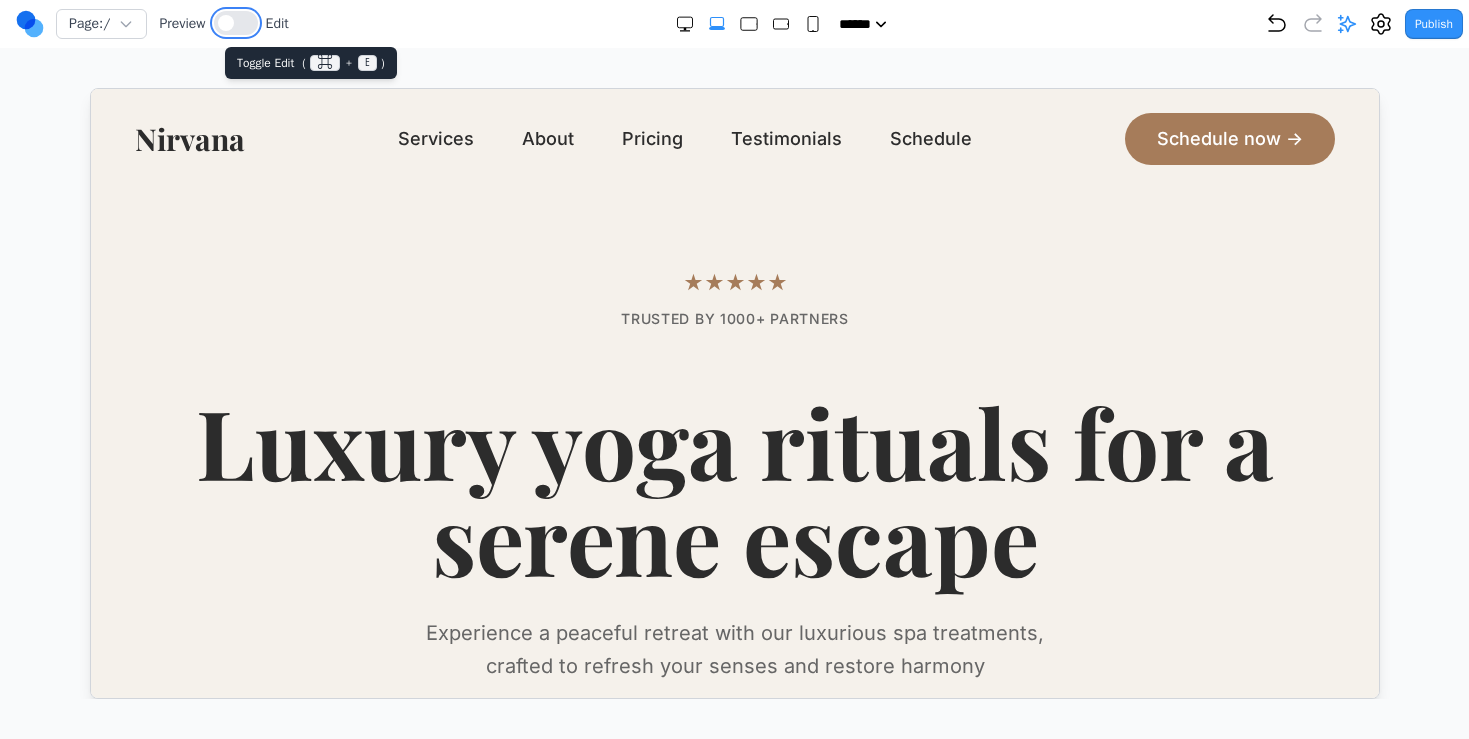 click at bounding box center [236, 23] 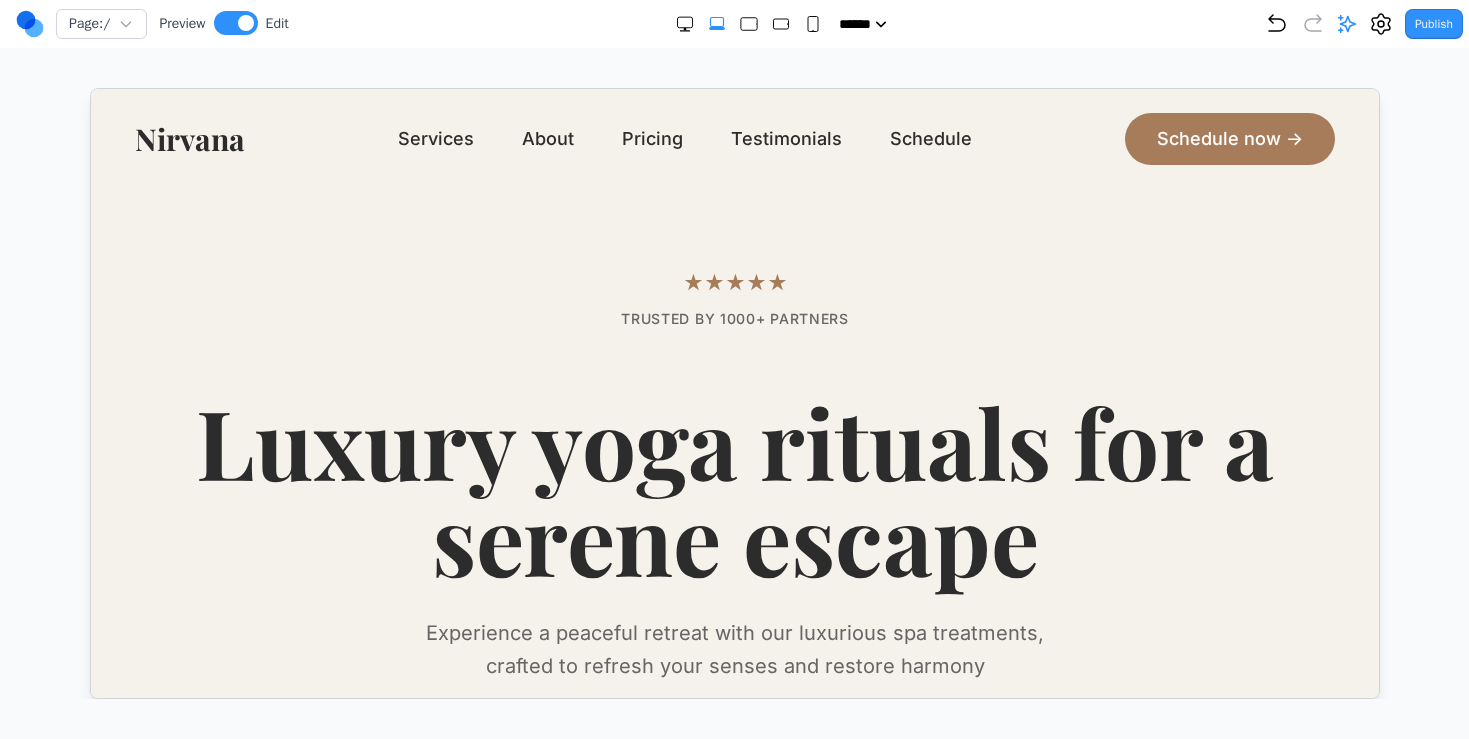 click on "***** ***** ****** ****** ******" at bounding box center (777, 24) 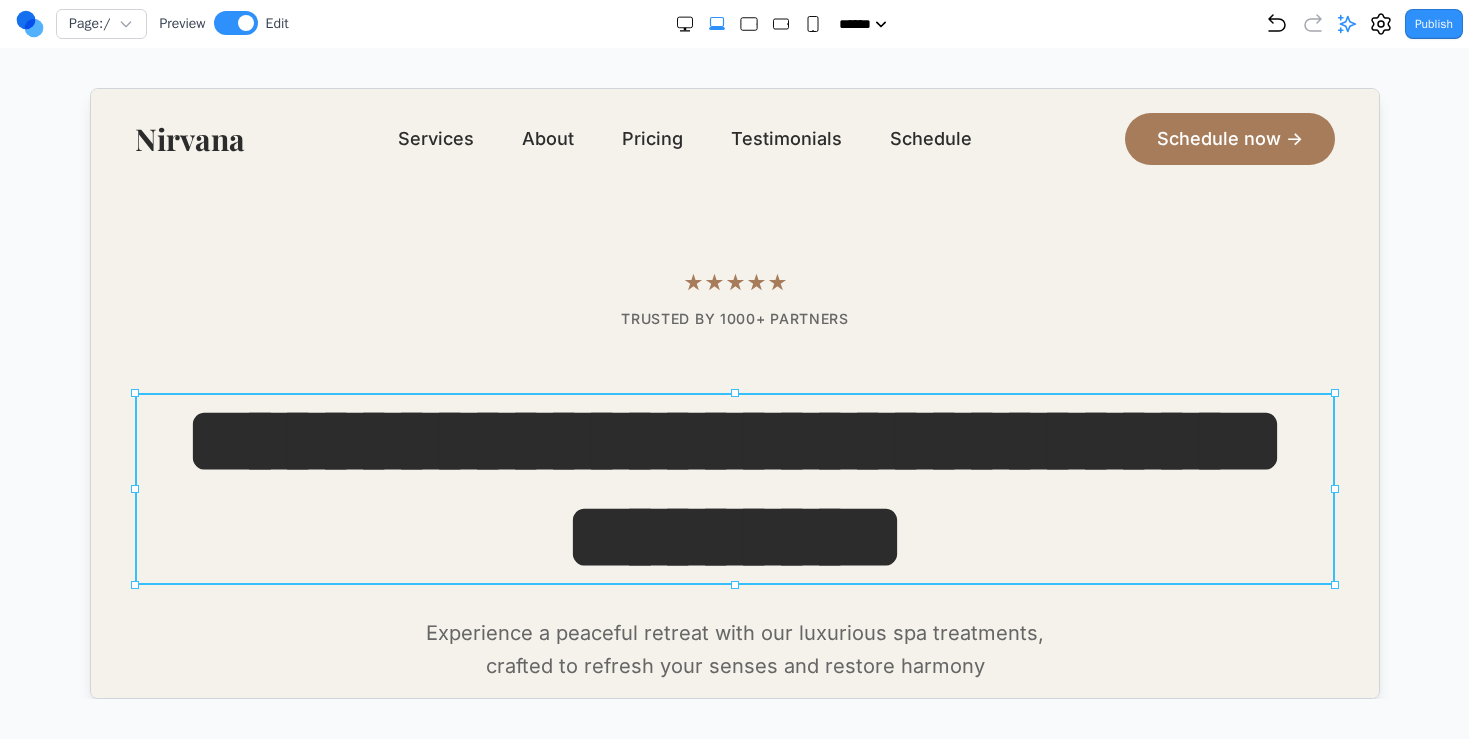 click on "**********" at bounding box center (733, 488) 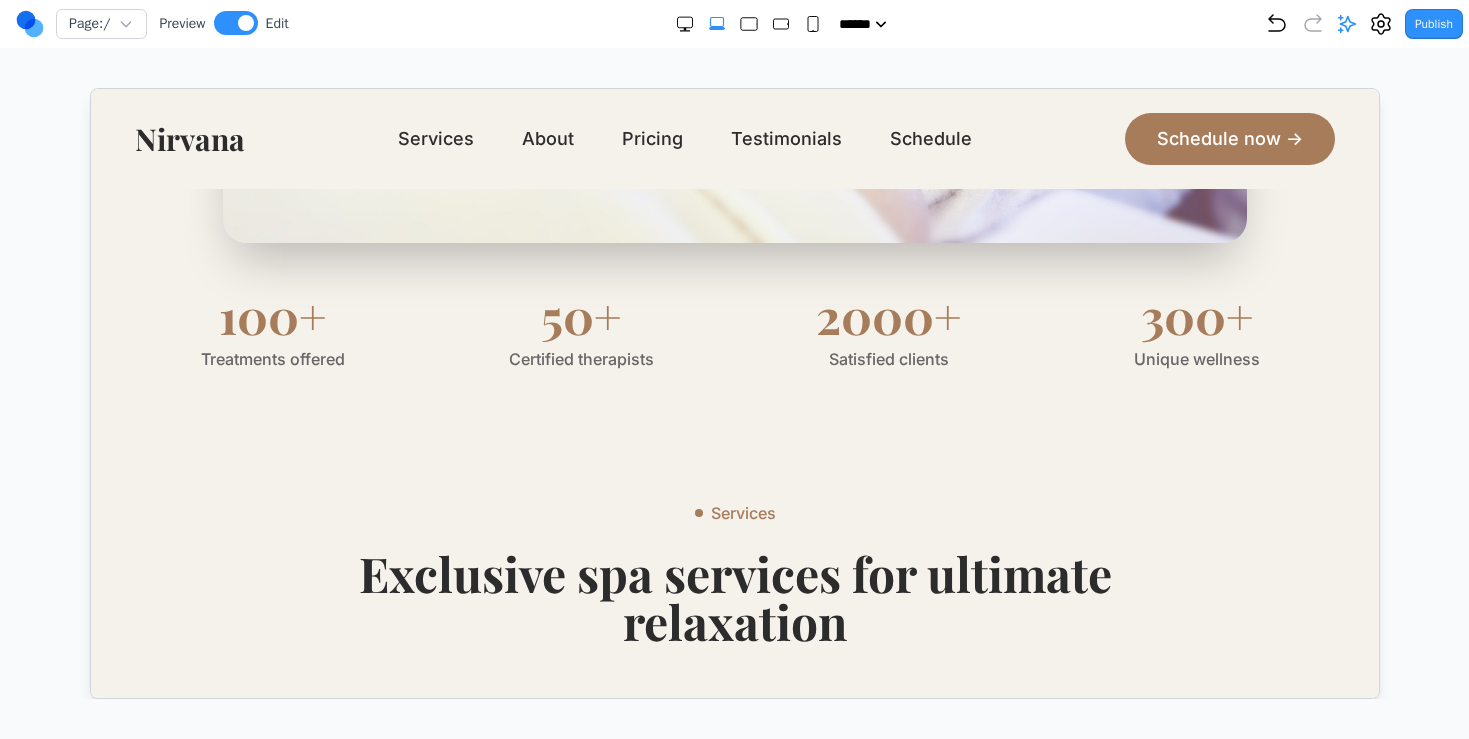 scroll, scrollTop: 1699, scrollLeft: 0, axis: vertical 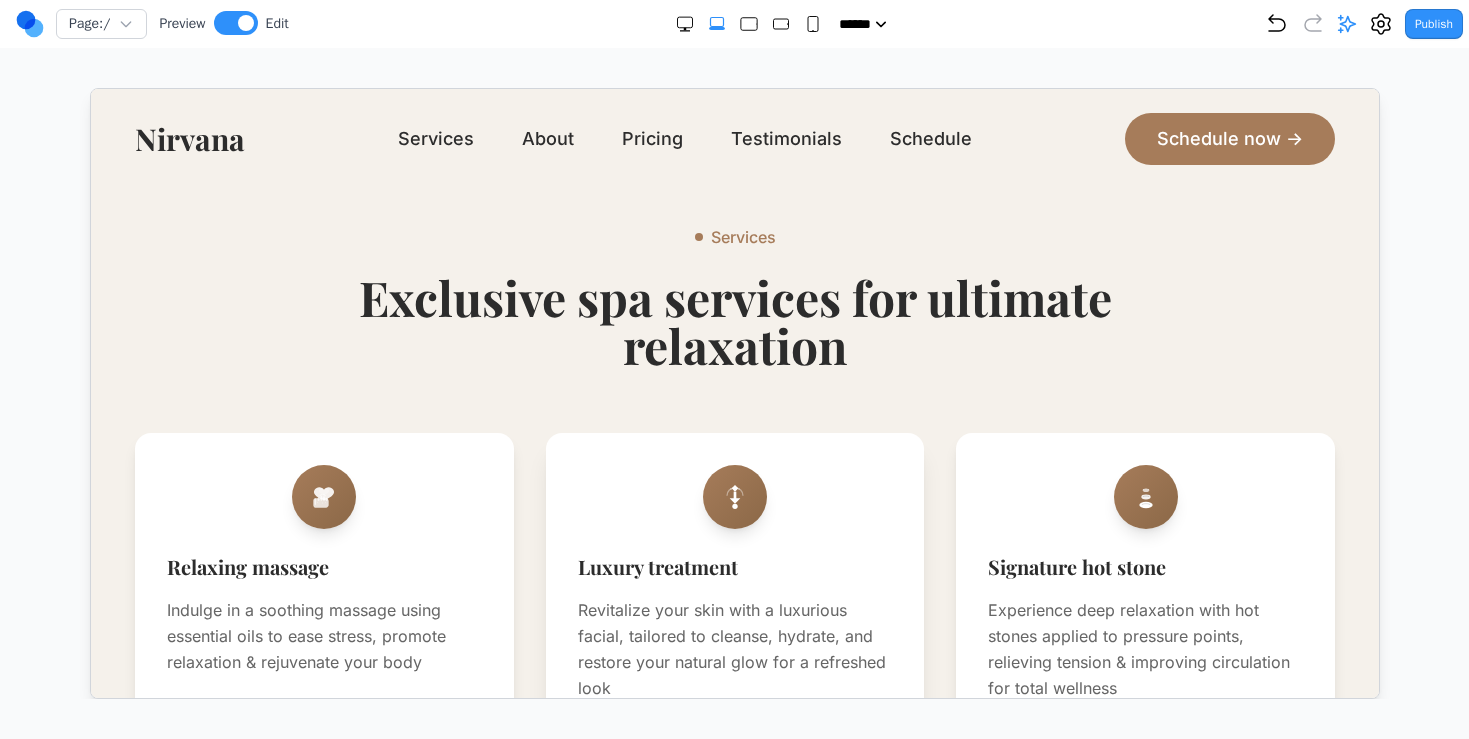 click on "Luxury treatment Revitalize your skin with a luxurious facial, tailored to cleanse, hydrate, and restore your natural glow for a refreshed look" at bounding box center [733, 582] 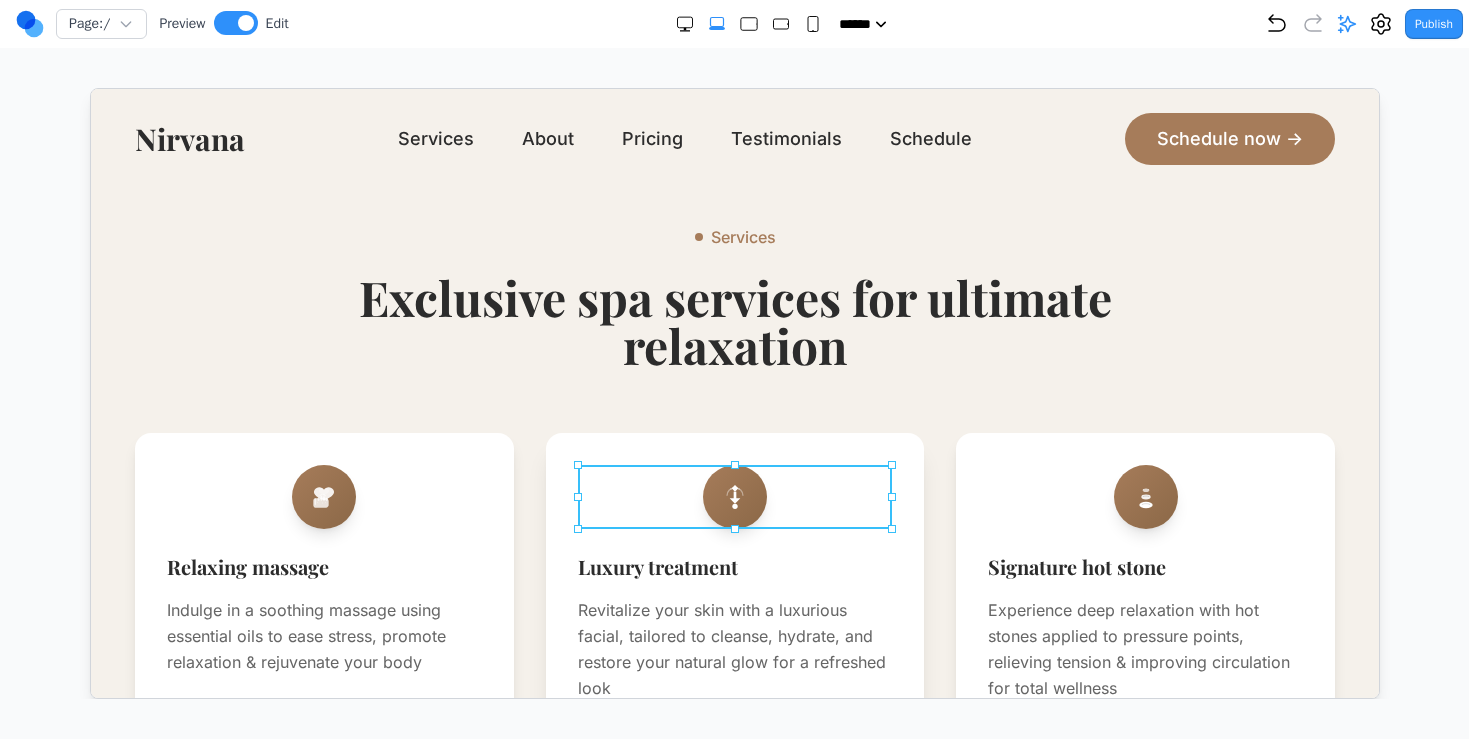 click at bounding box center (733, 496) 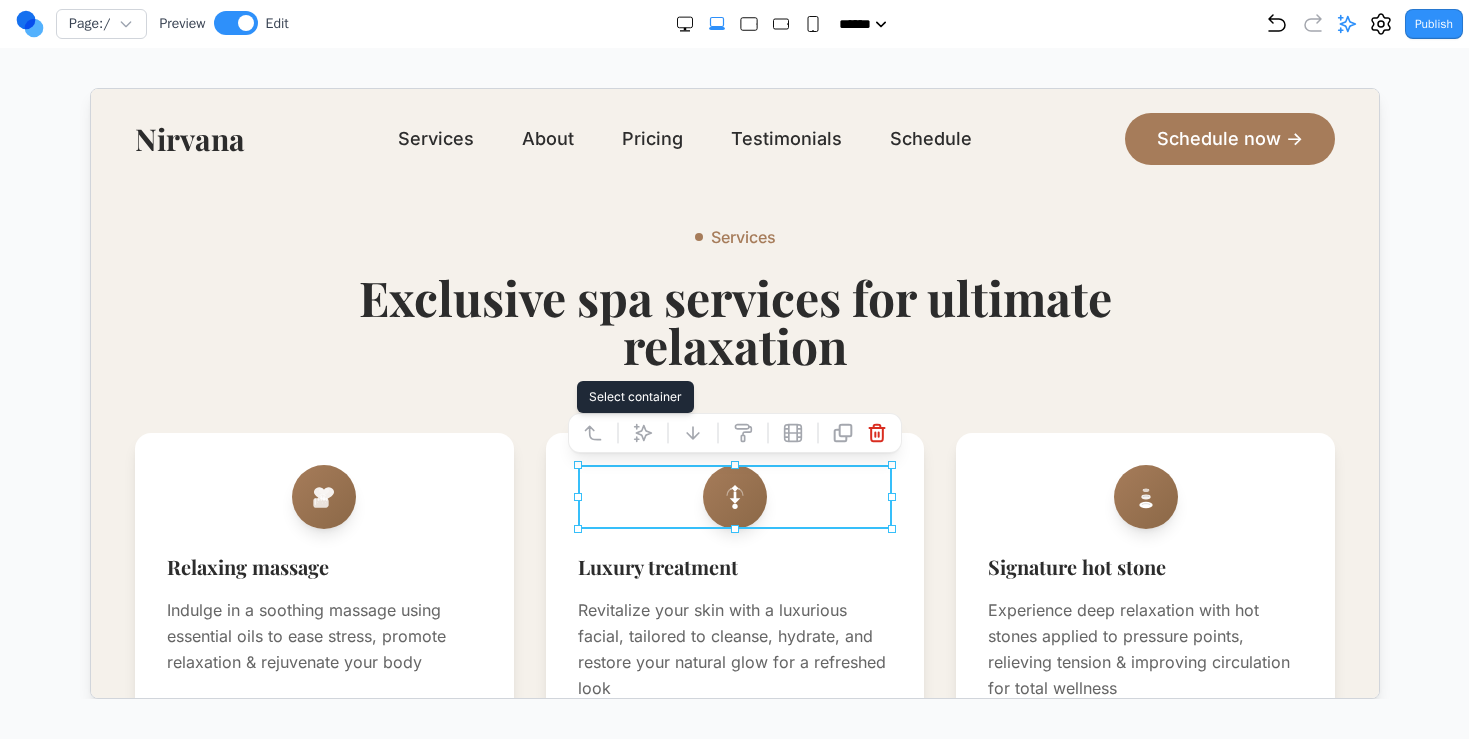 click 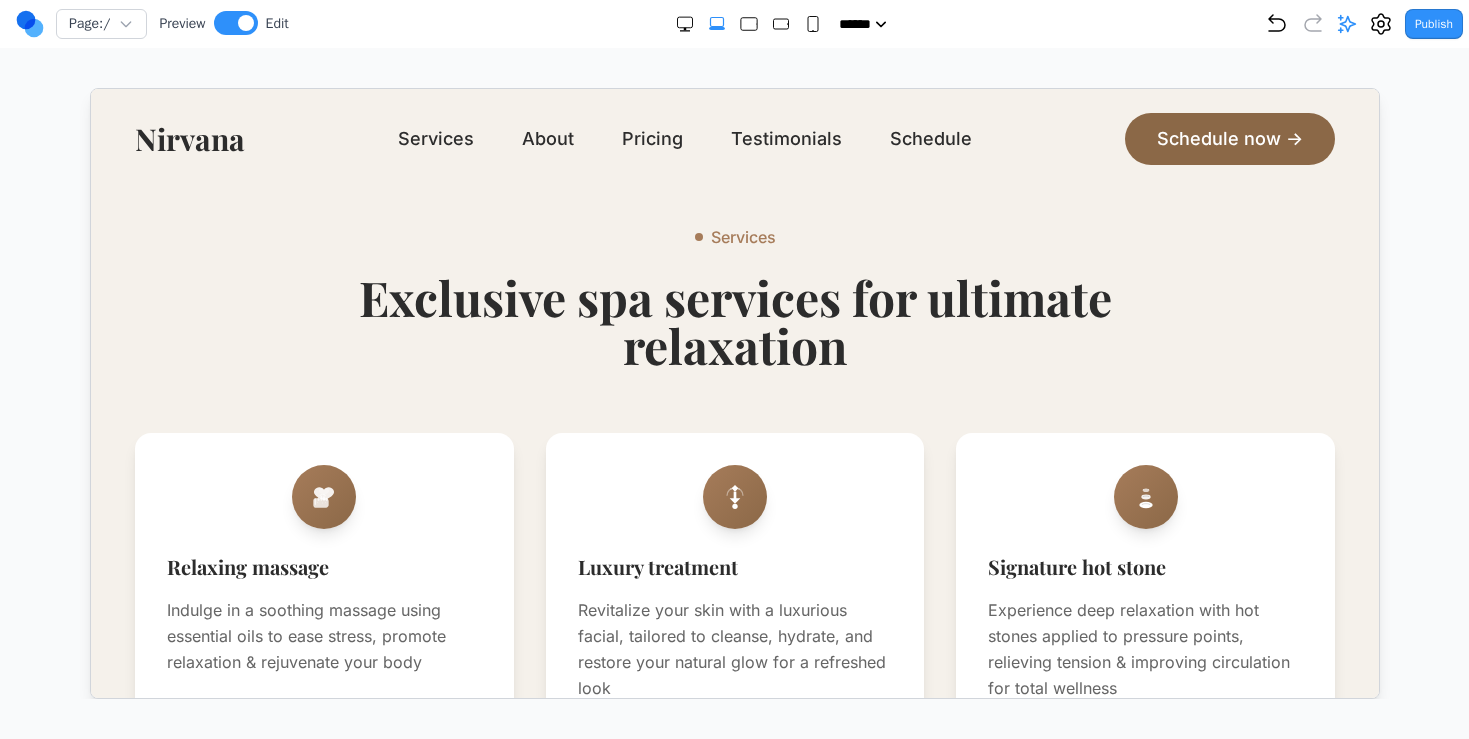 click on "Schedule now →" at bounding box center [1228, 138] 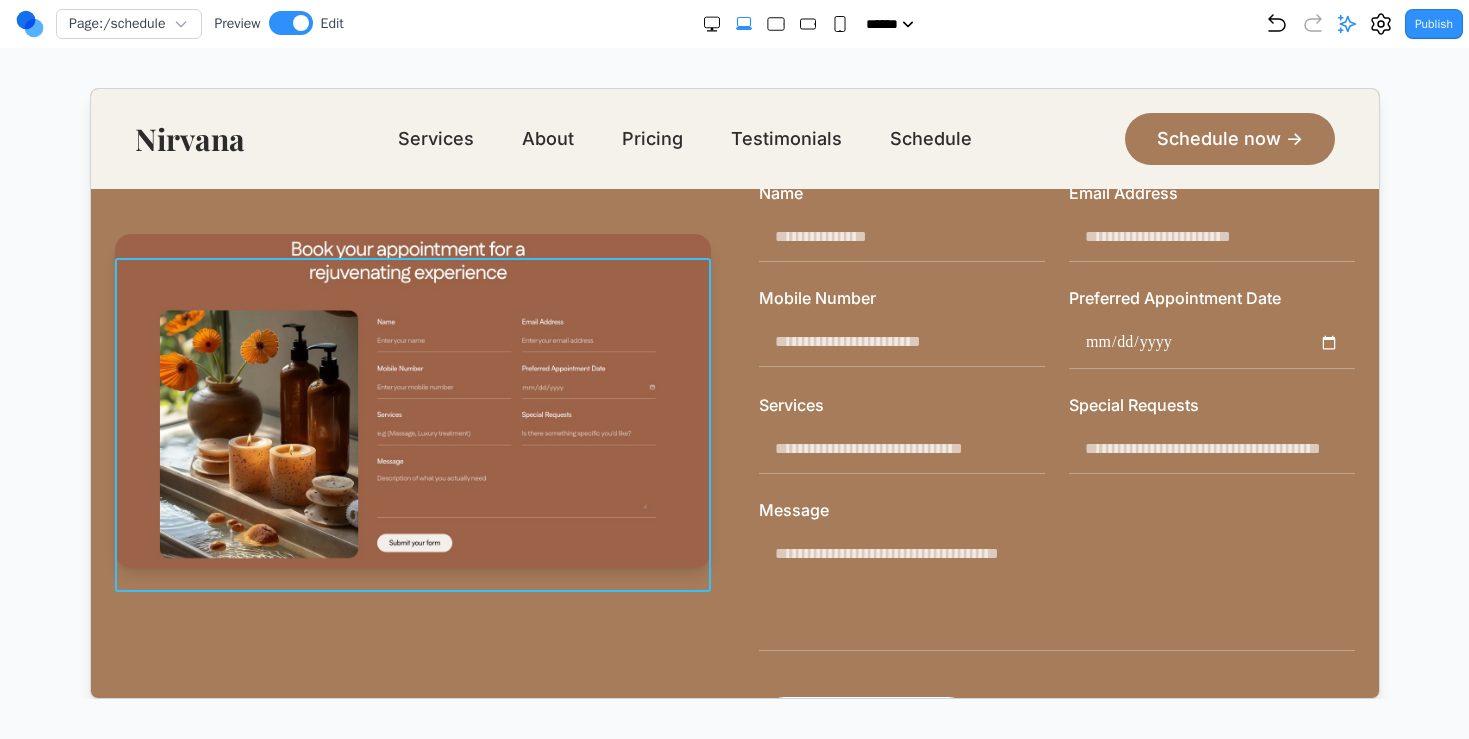 scroll, scrollTop: 206, scrollLeft: 0, axis: vertical 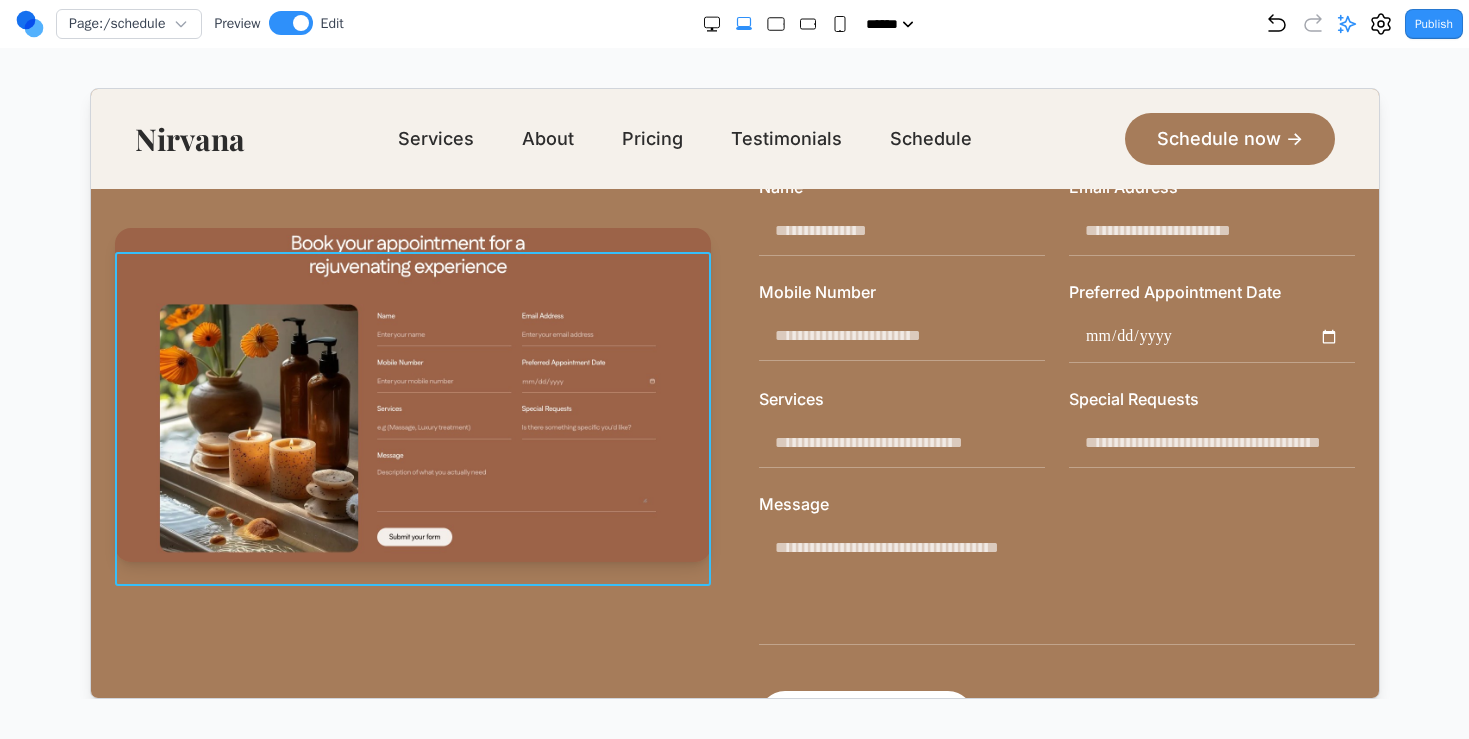 click at bounding box center [411, 394] 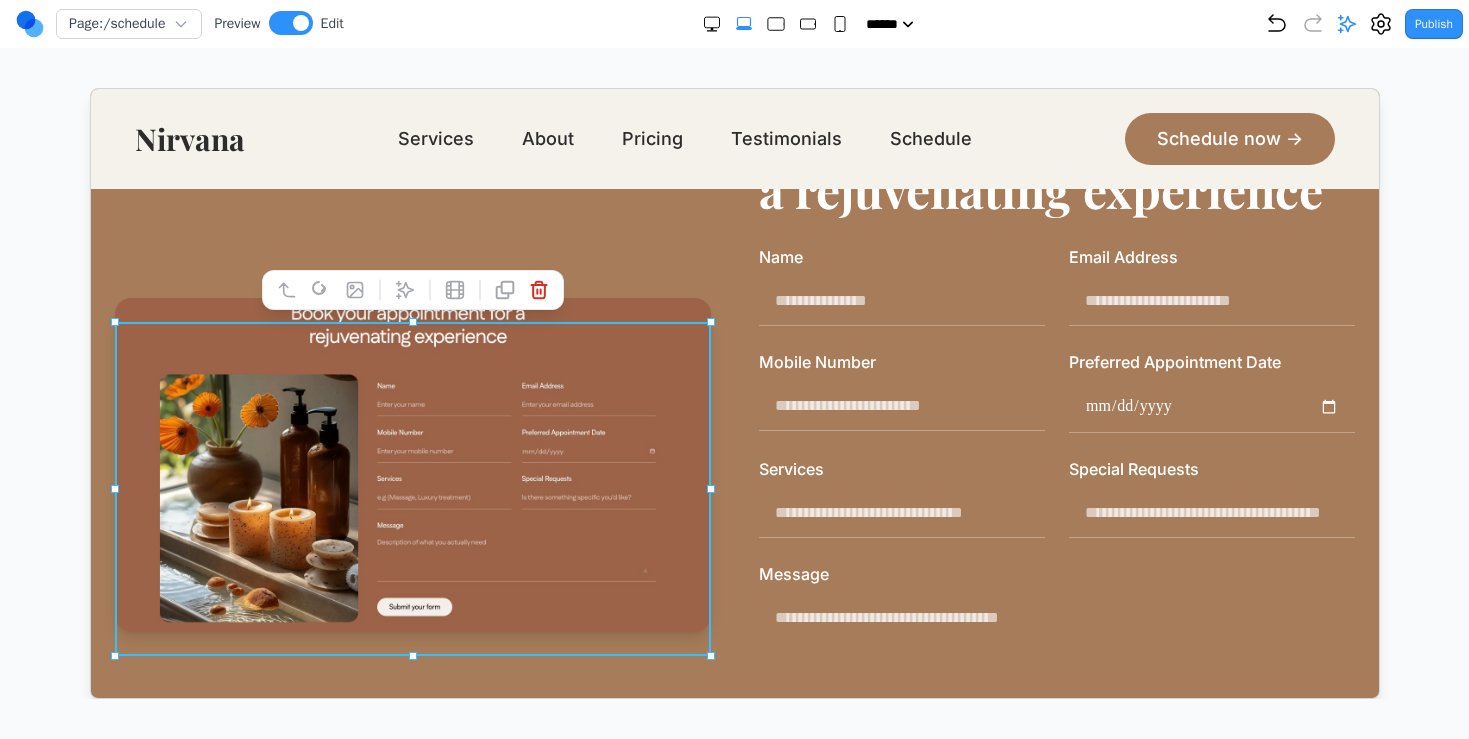 scroll, scrollTop: 126, scrollLeft: 0, axis: vertical 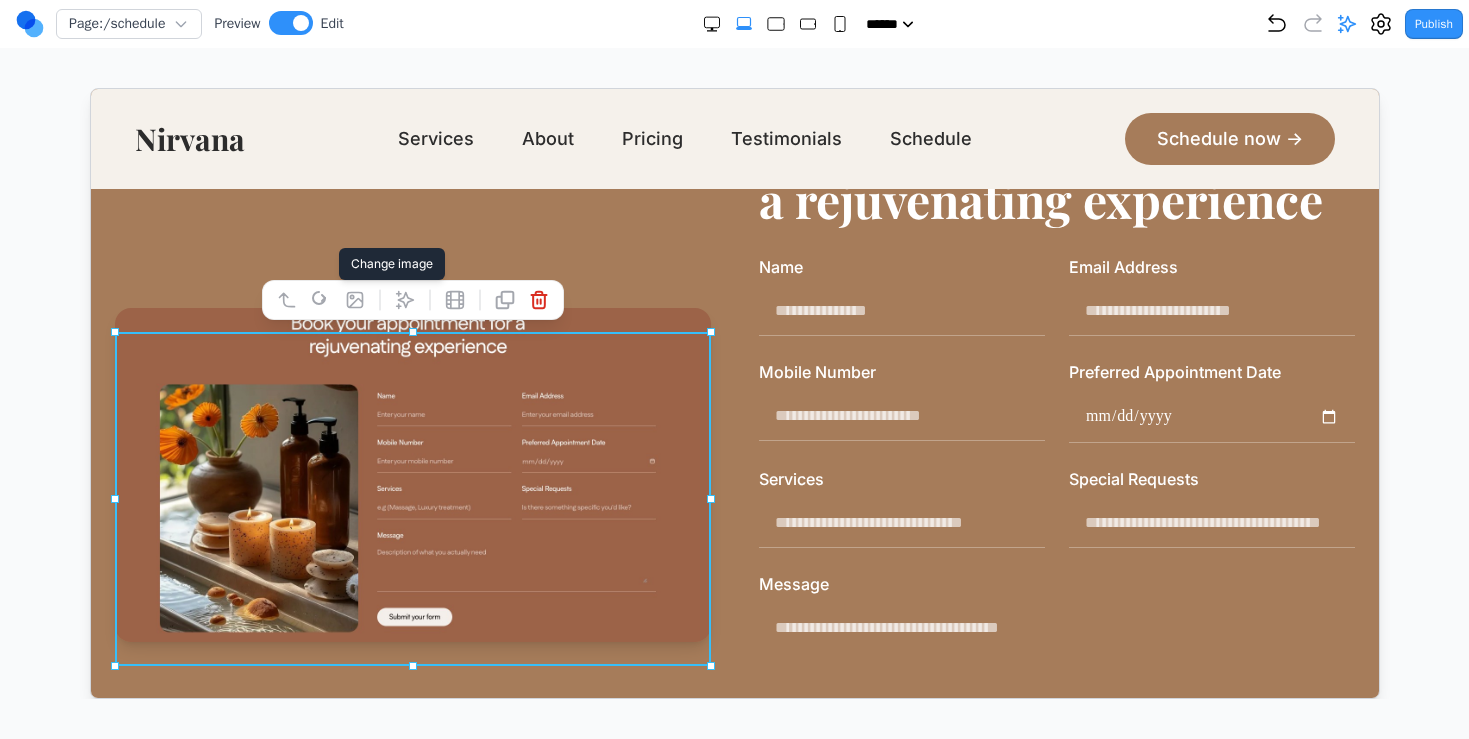 click 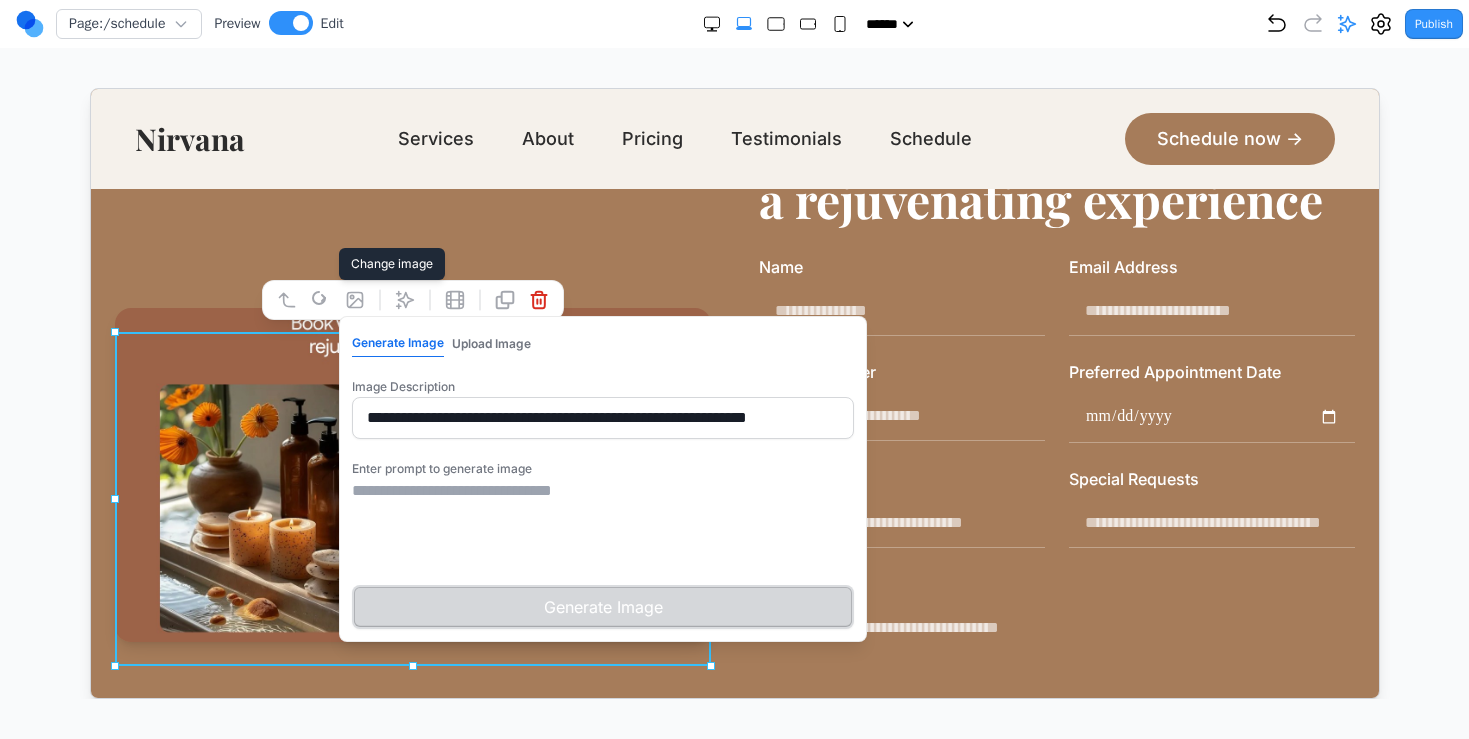 click at bounding box center [601, 528] 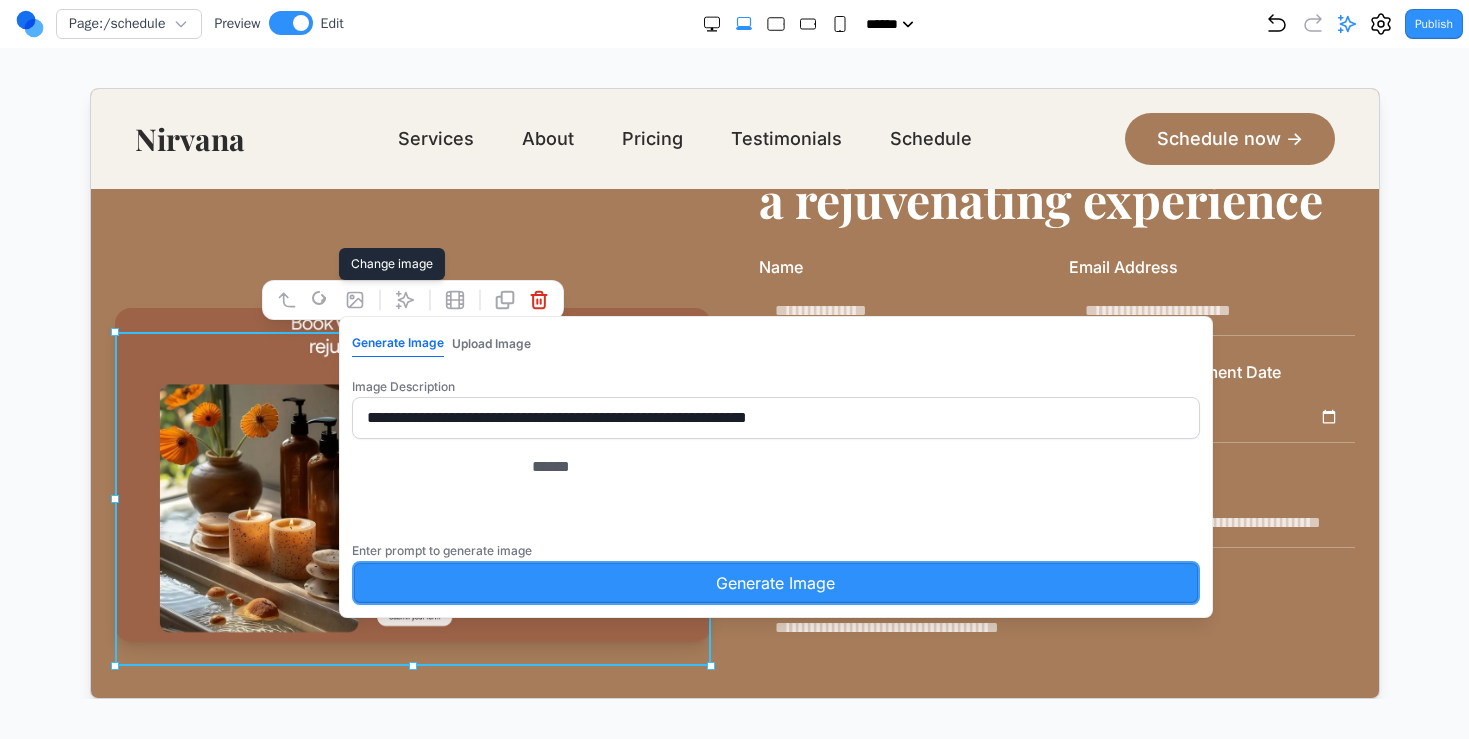 type on "******" 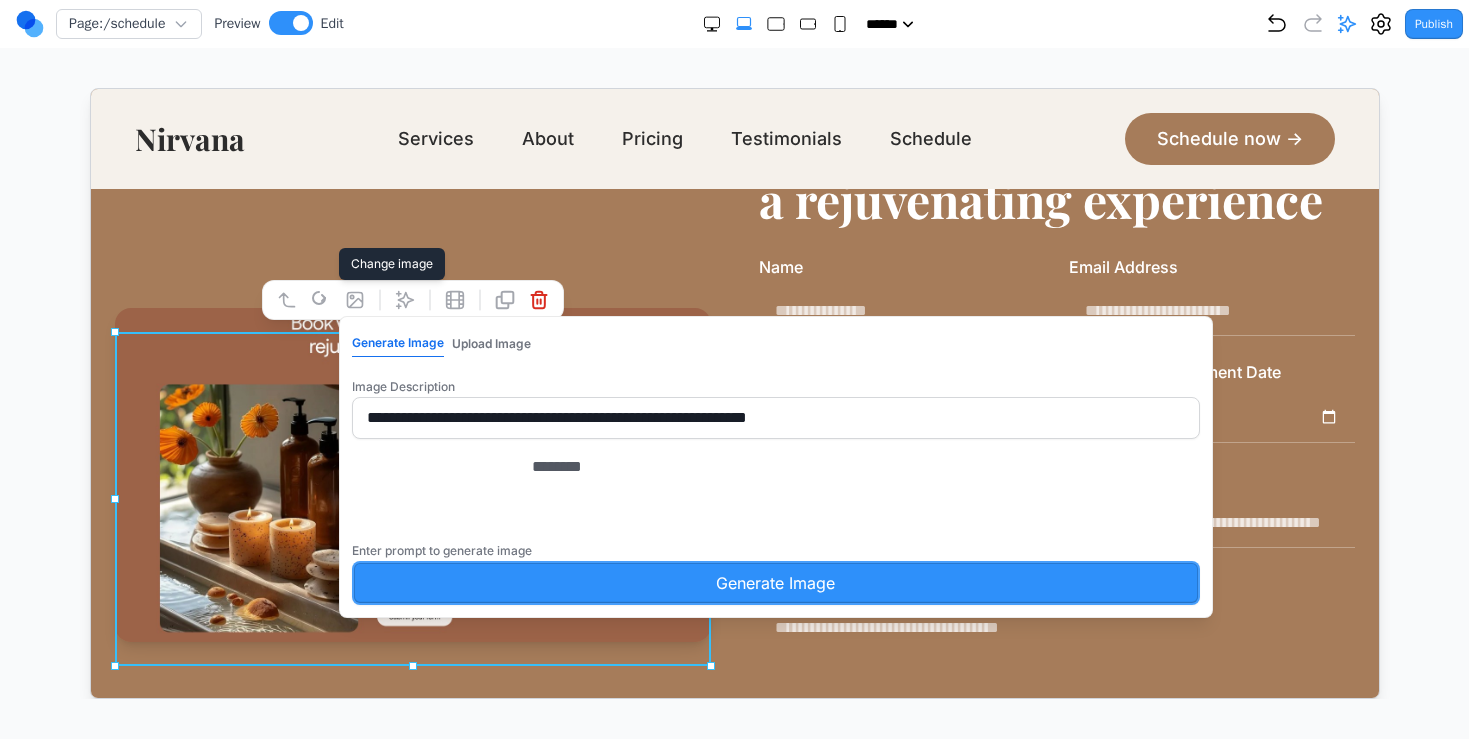 type on "********" 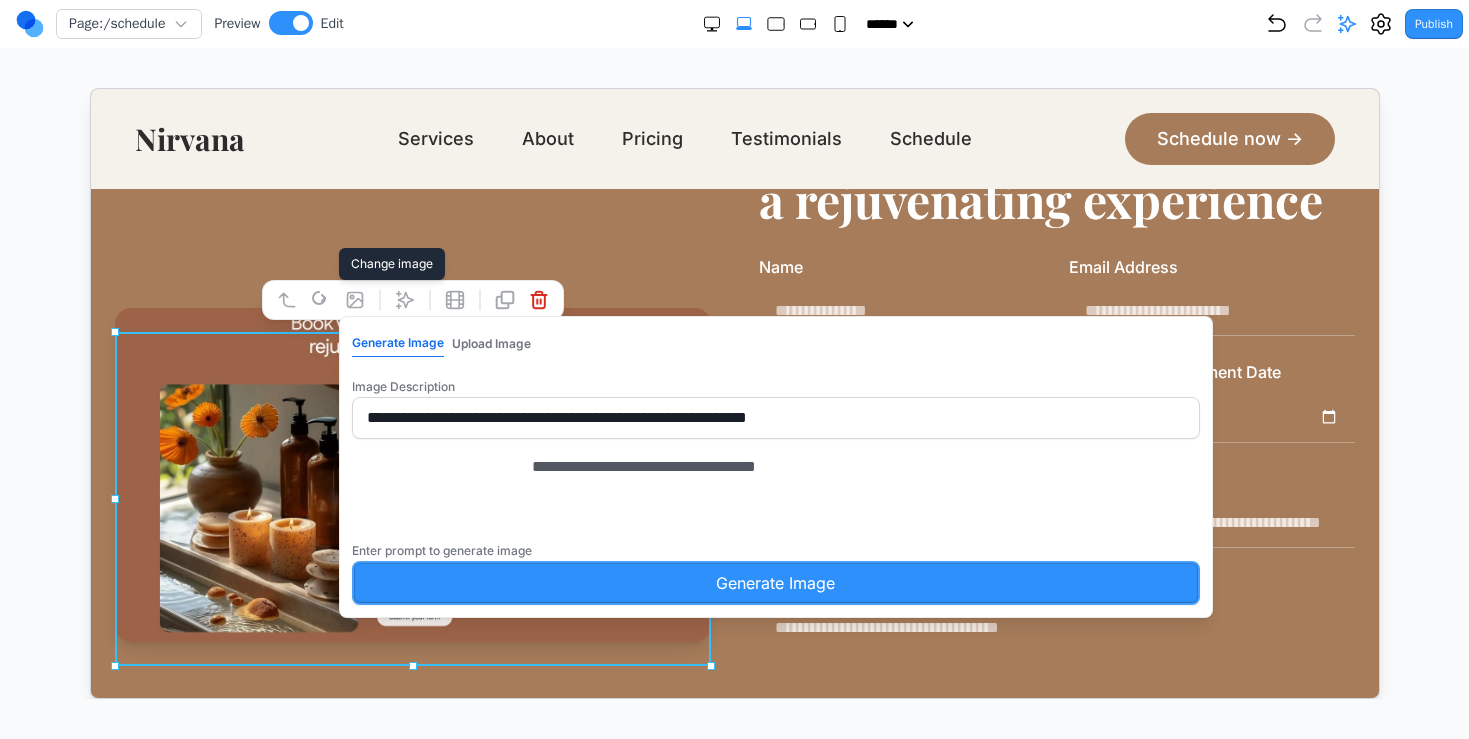 type on "**********" 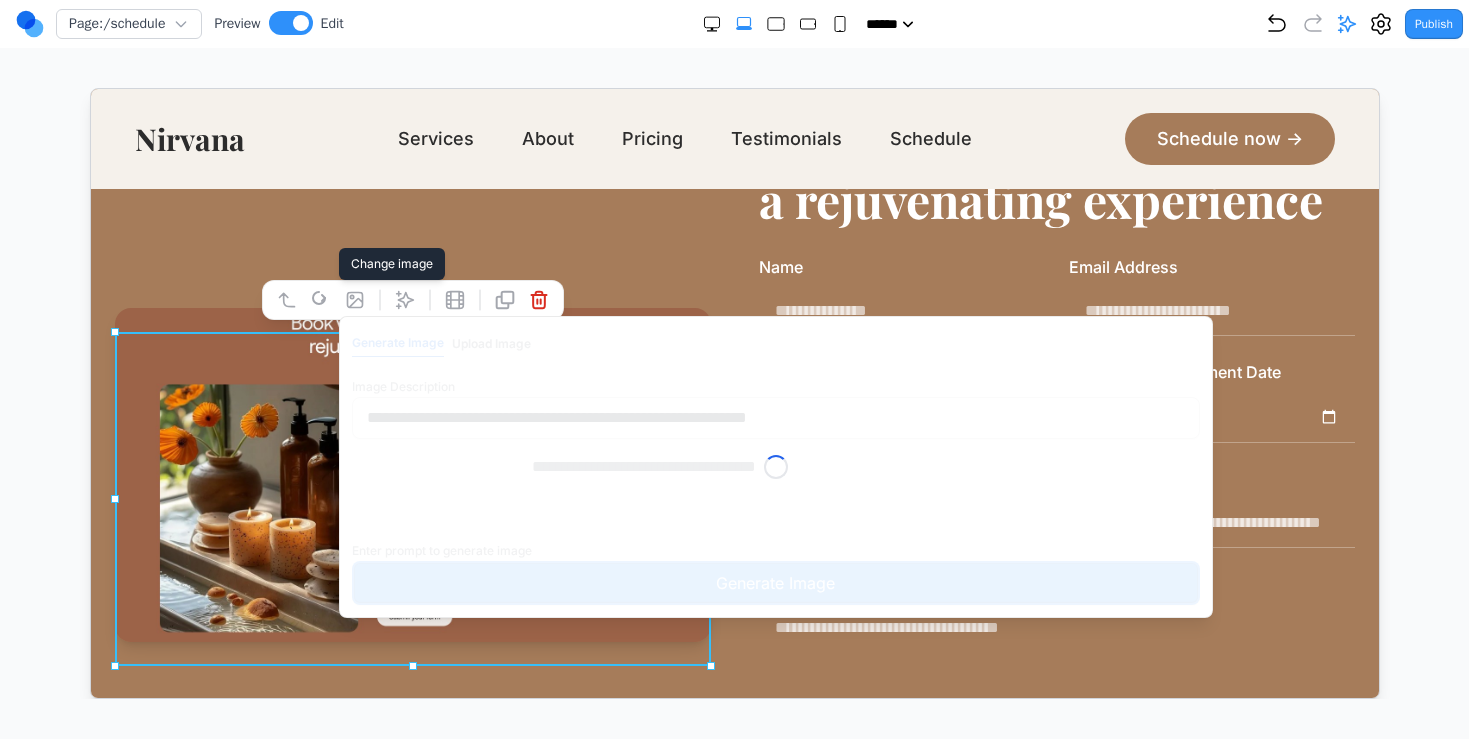 type 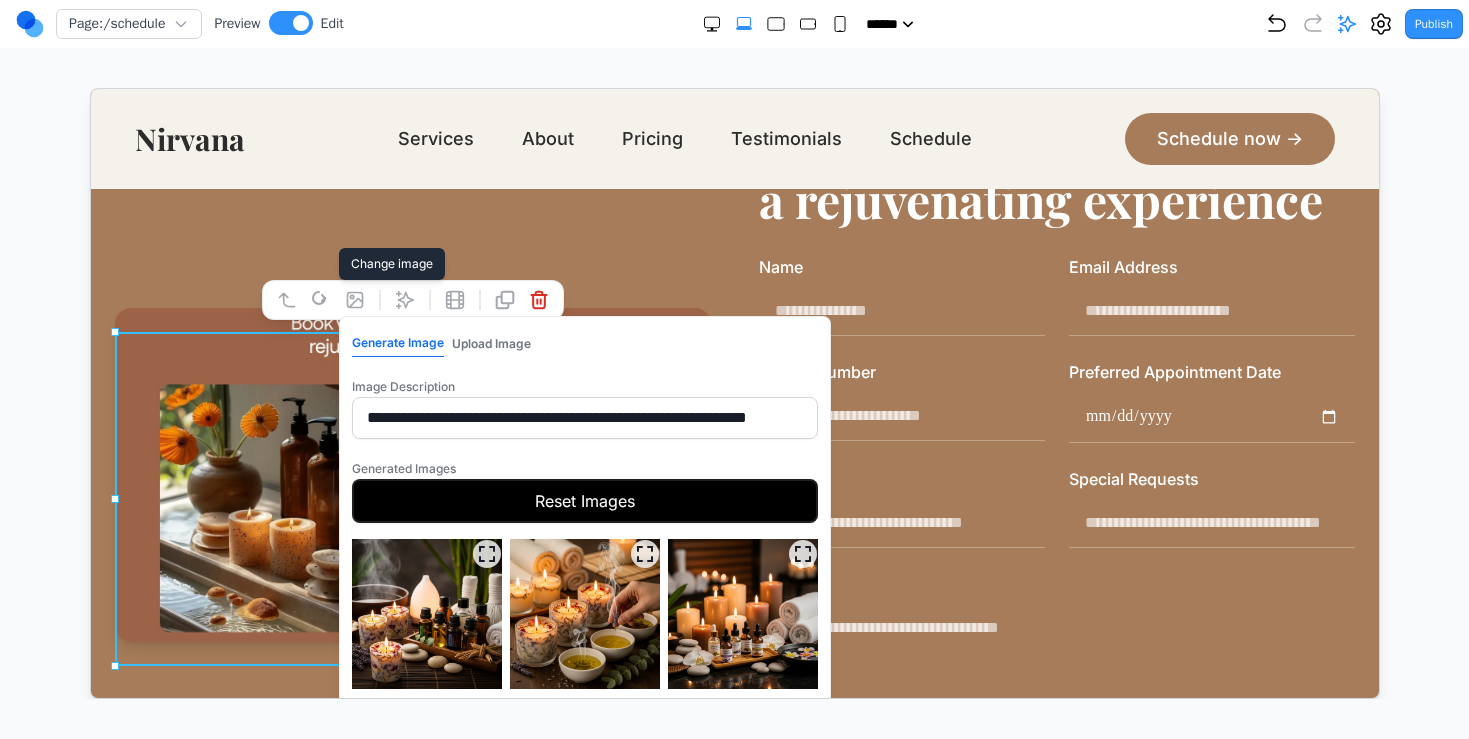 click at bounding box center (425, 613) 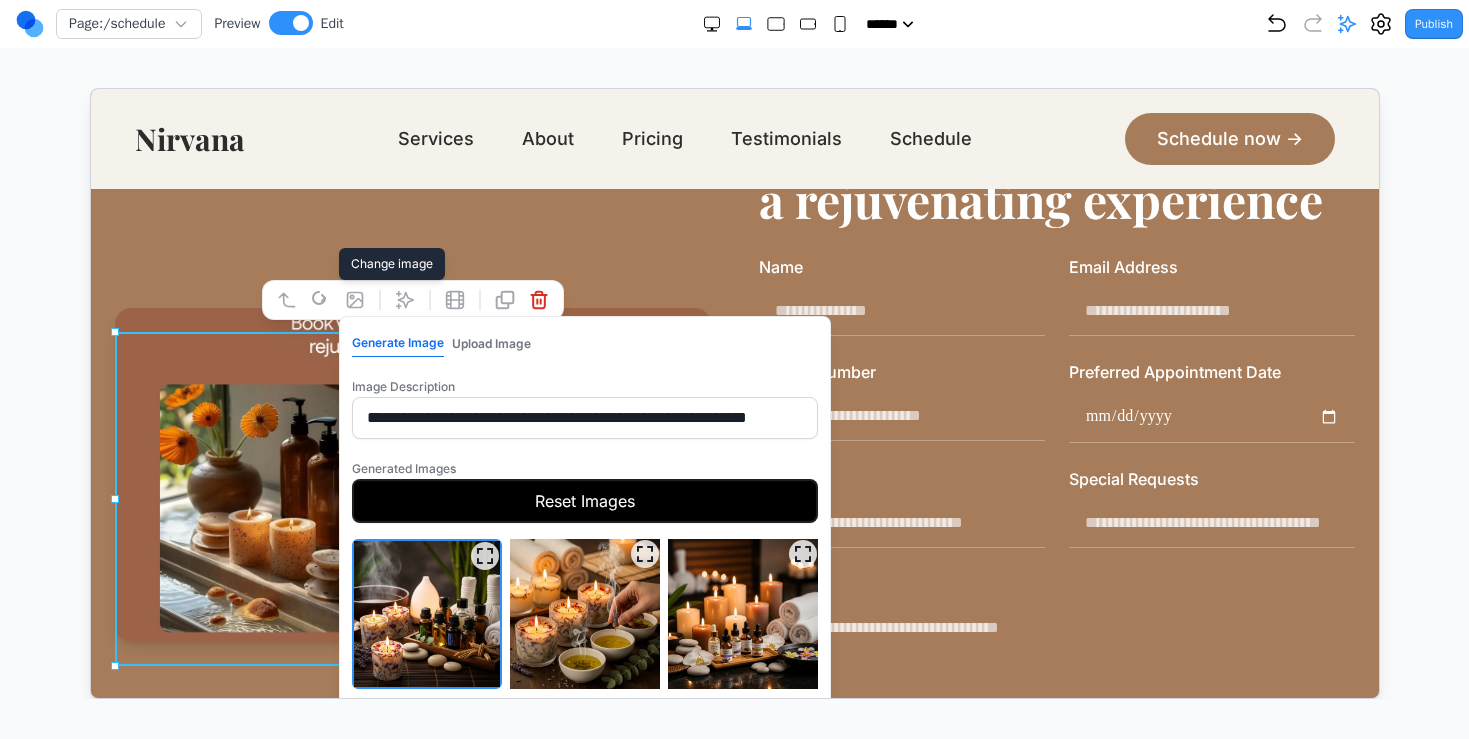 click at bounding box center [741, 613] 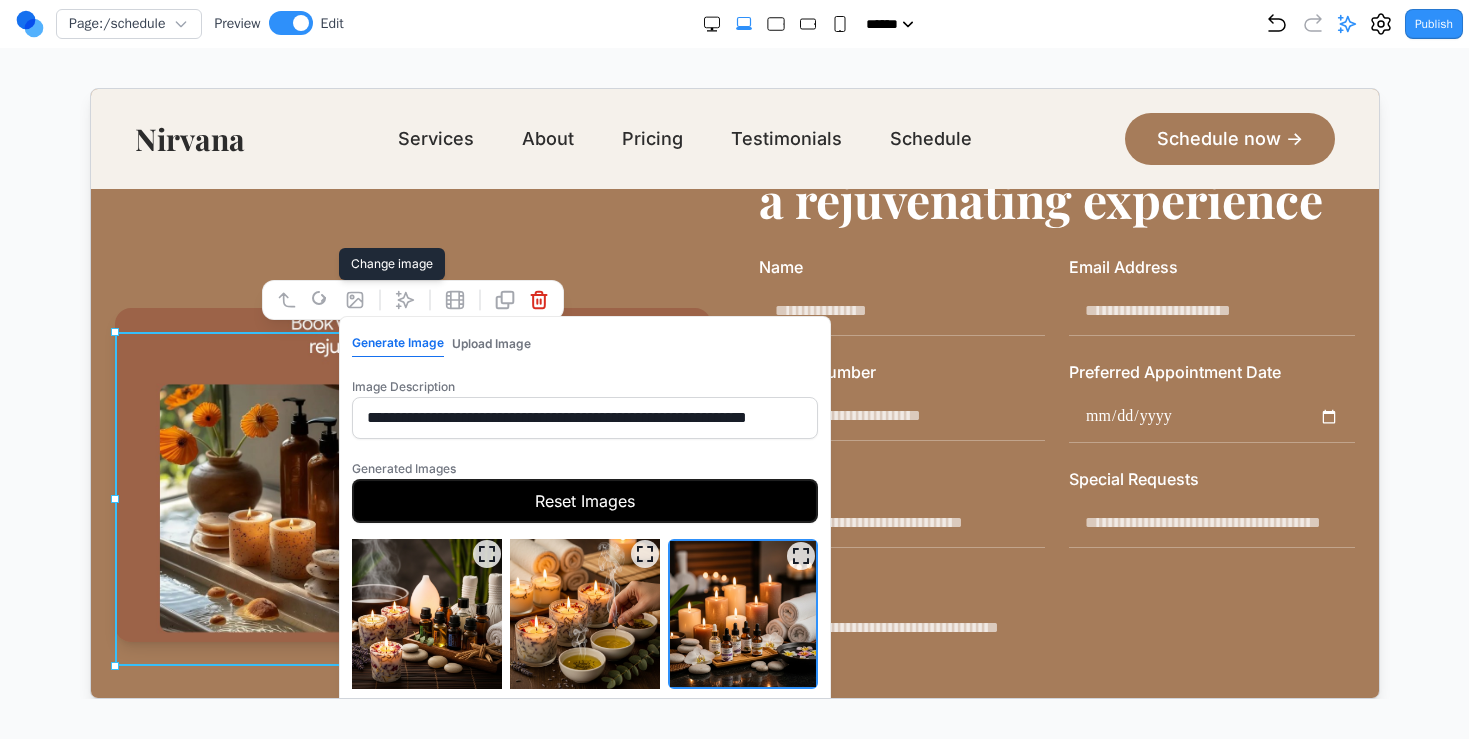 click 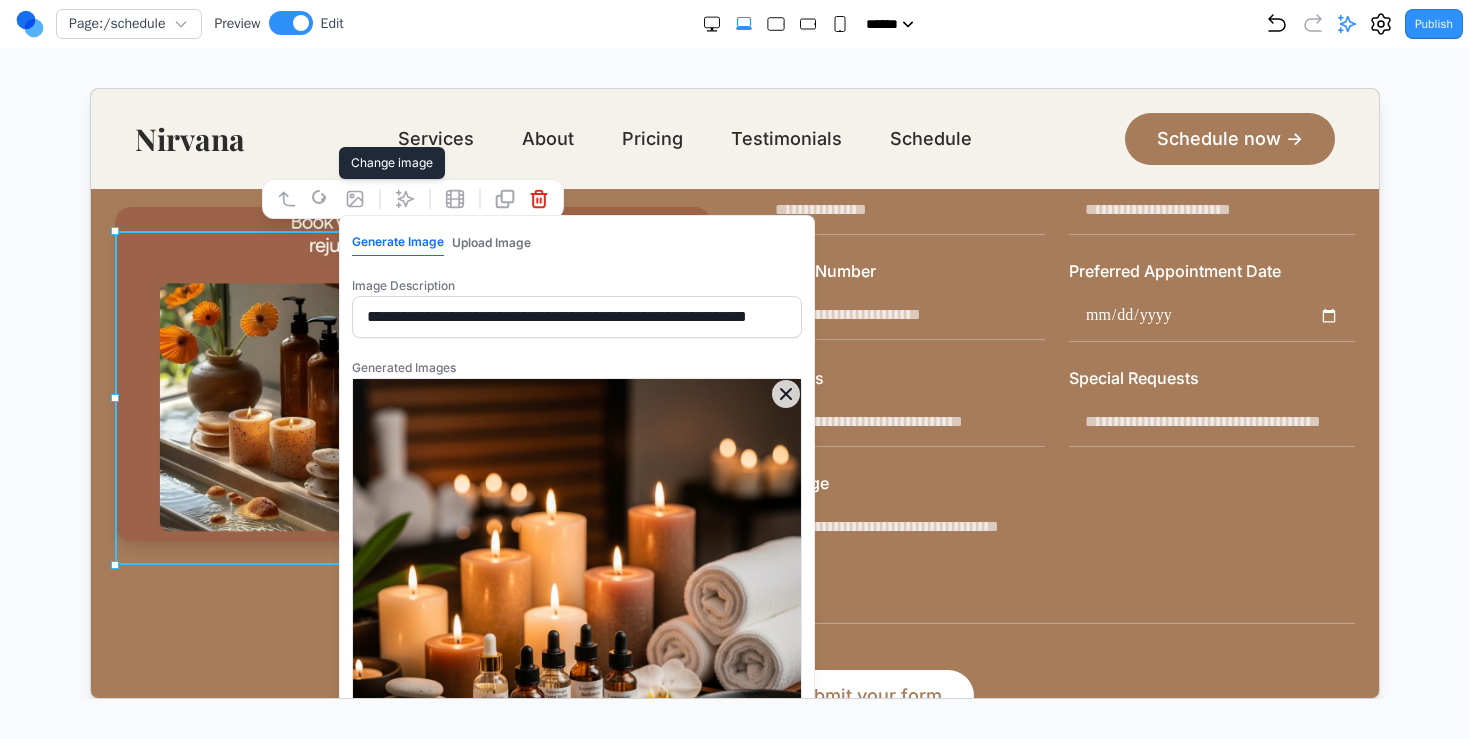 scroll, scrollTop: 226, scrollLeft: 0, axis: vertical 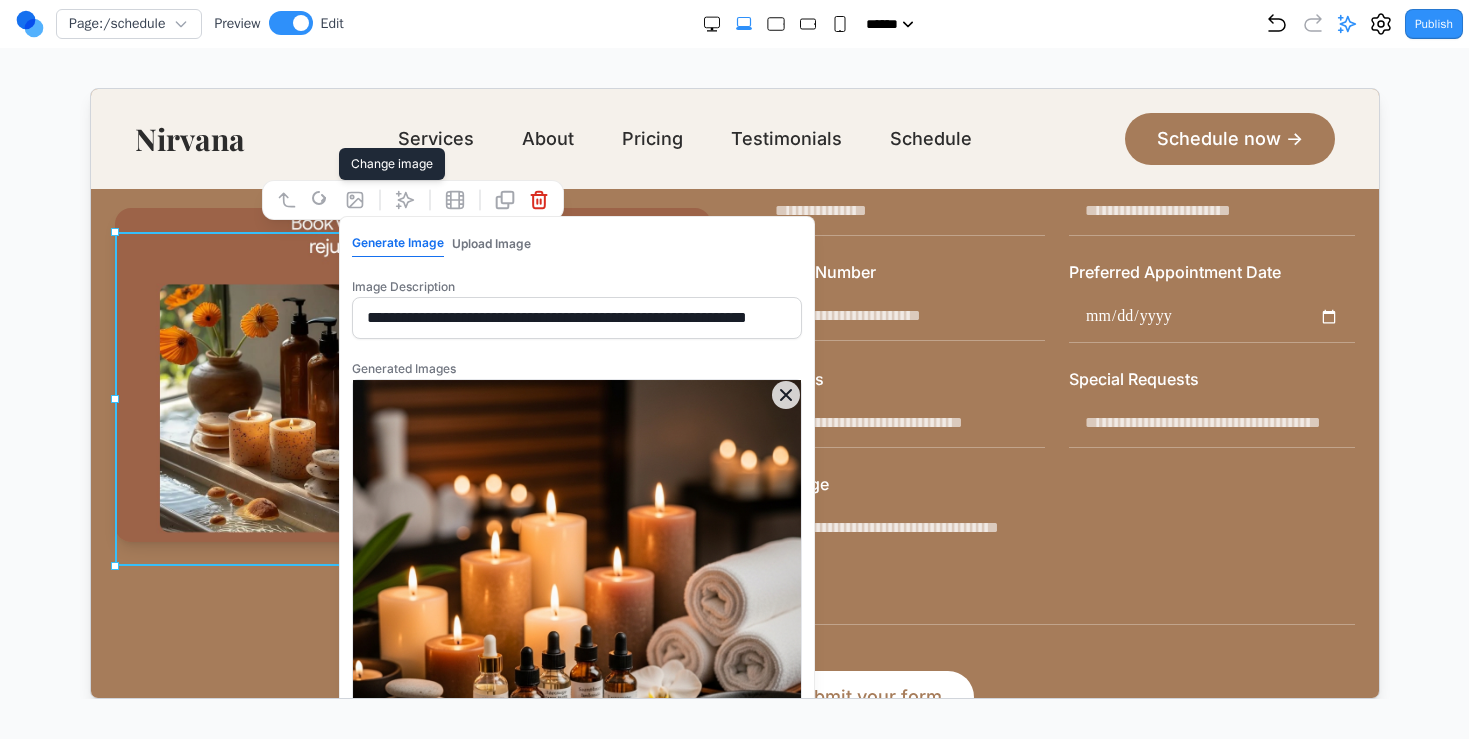 click at bounding box center [575, 603] 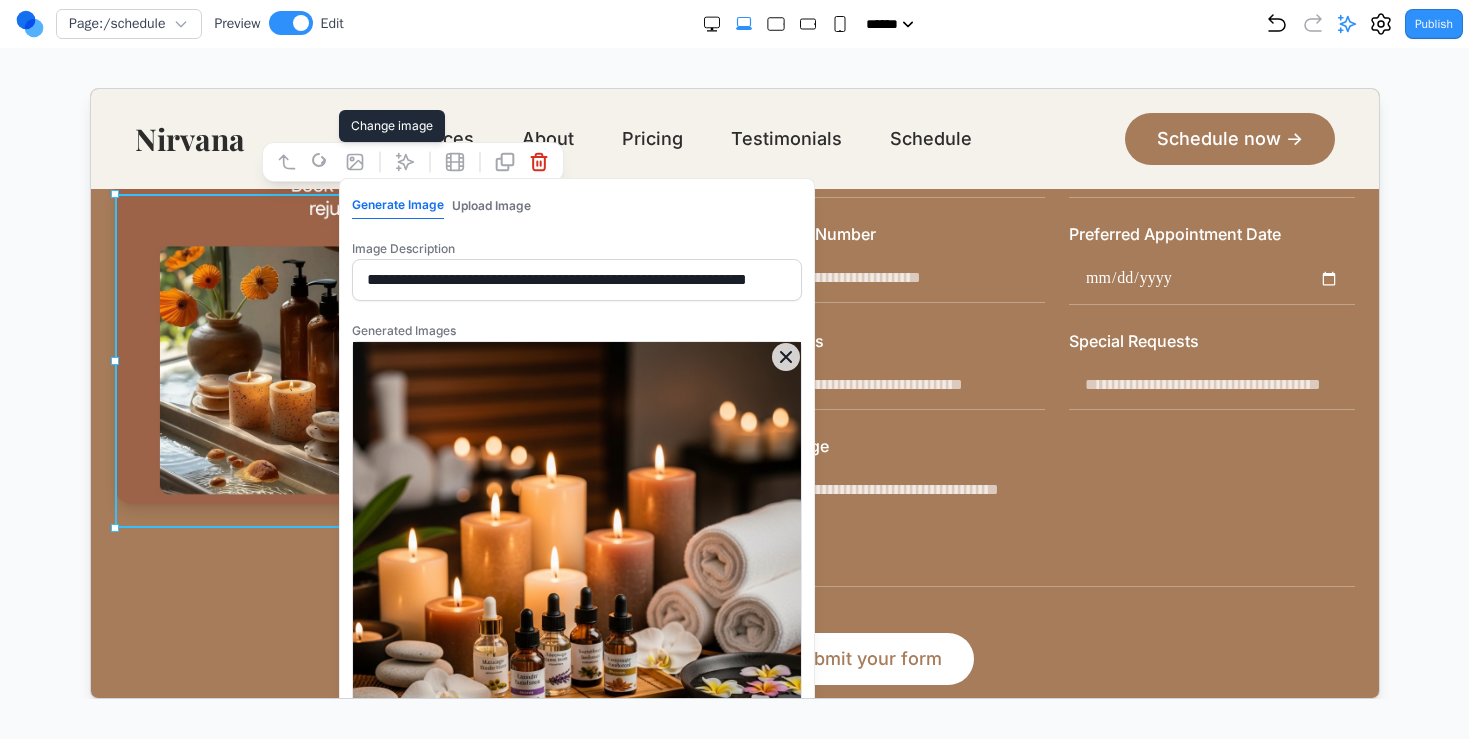 scroll, scrollTop: 271, scrollLeft: 0, axis: vertical 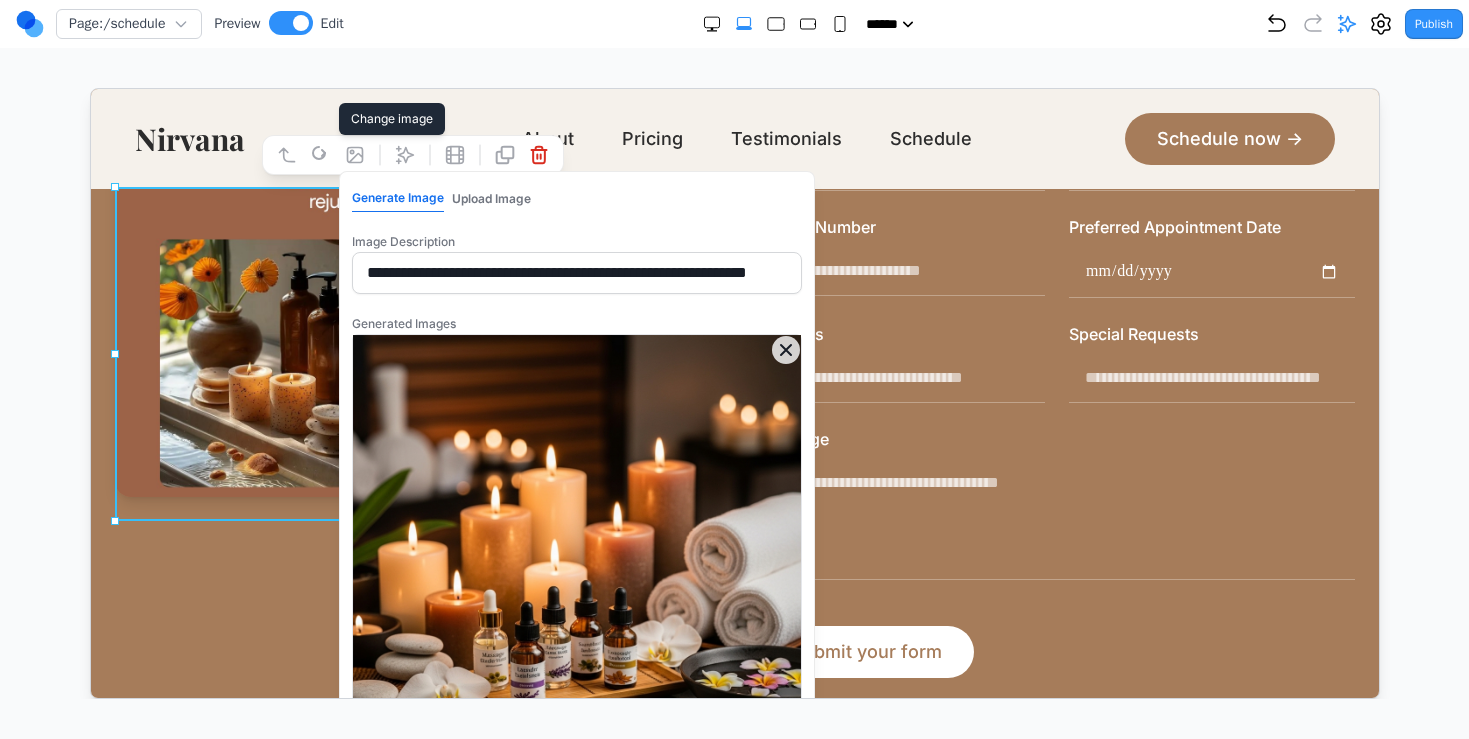 click 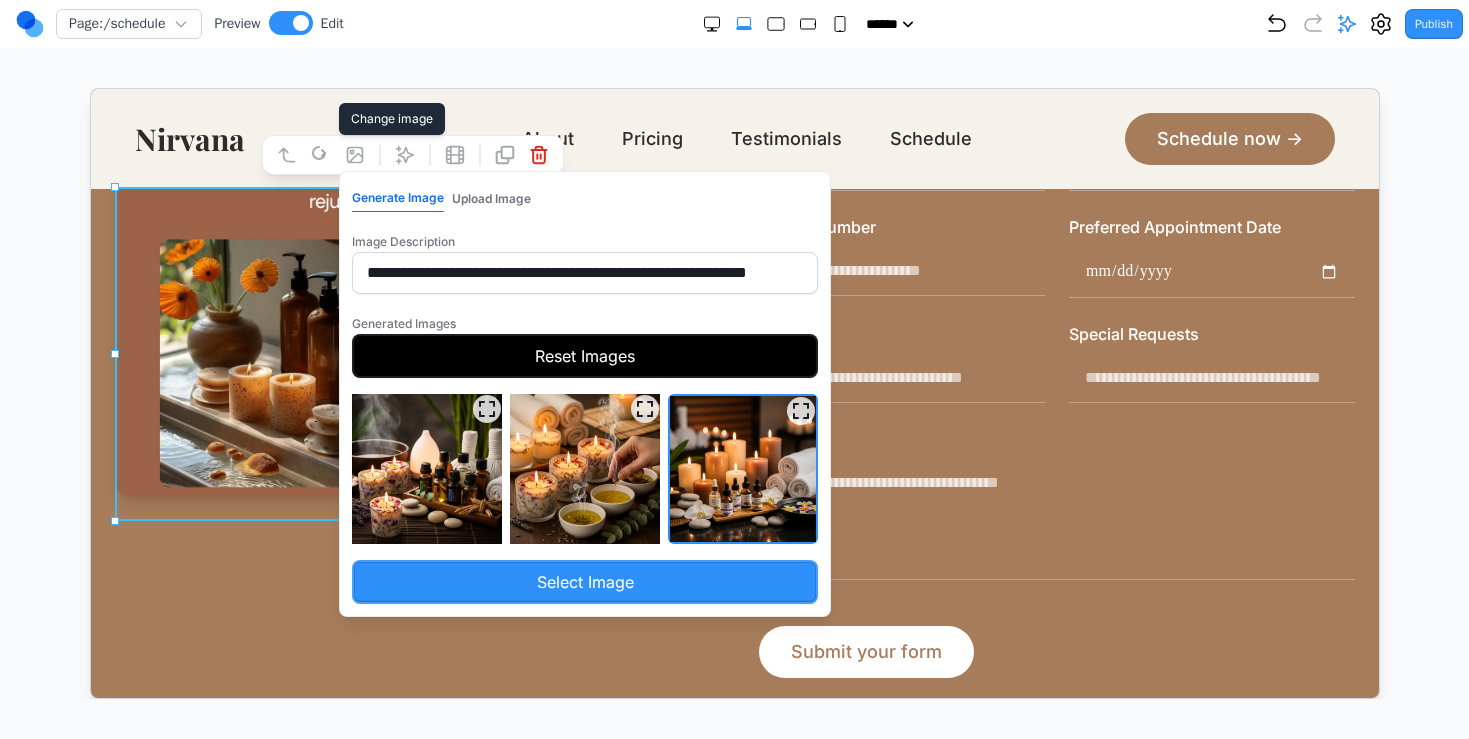 click on "Select Image" at bounding box center [583, 581] 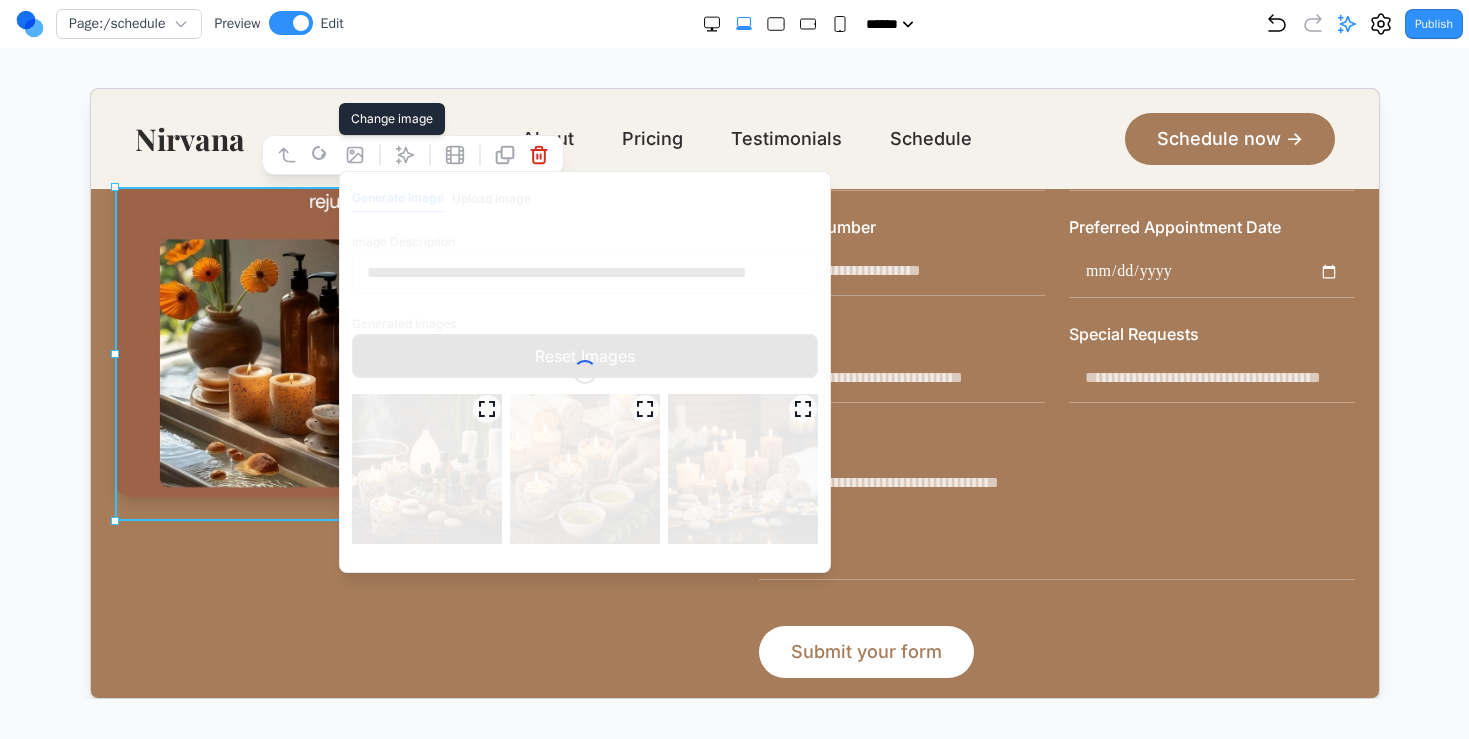 scroll, scrollTop: 140, scrollLeft: 0, axis: vertical 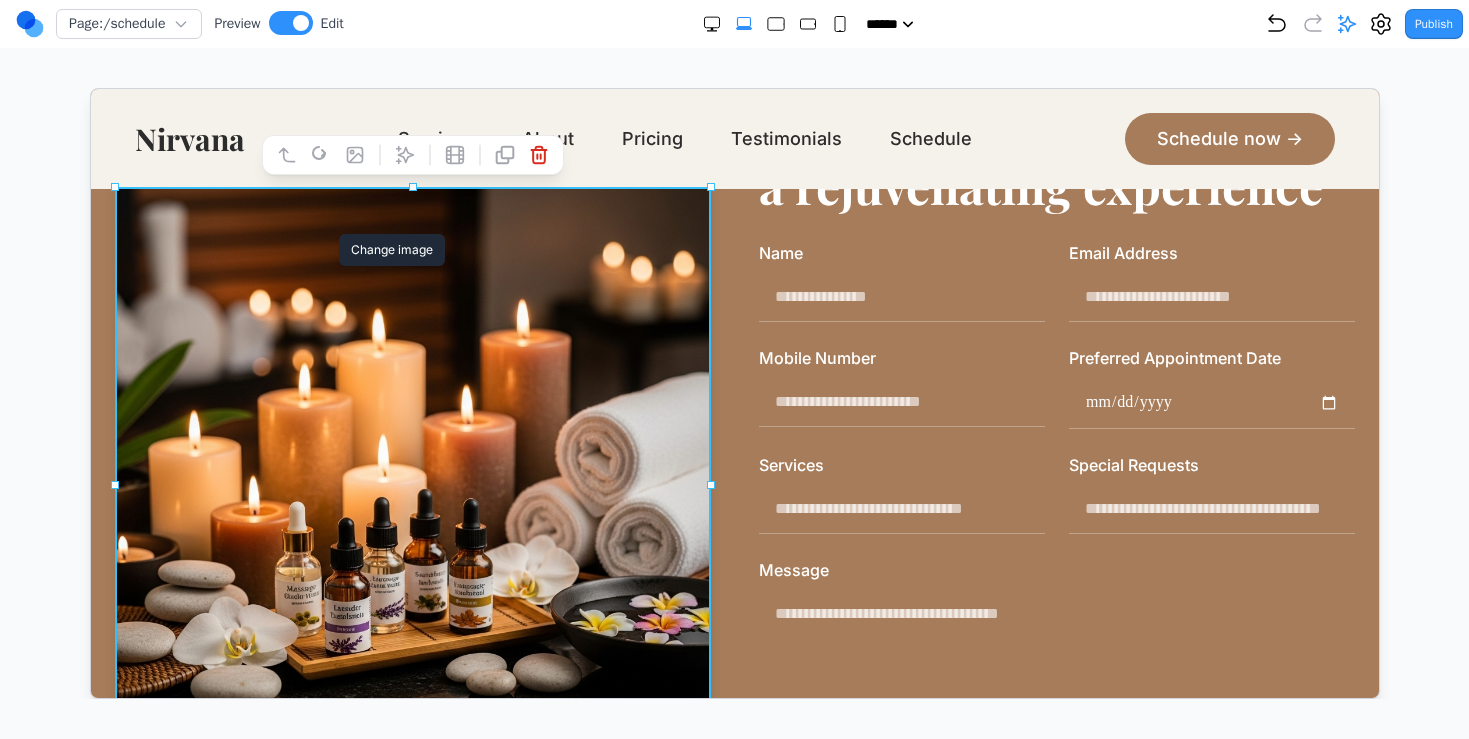 click on "Name" at bounding box center (900, 252) 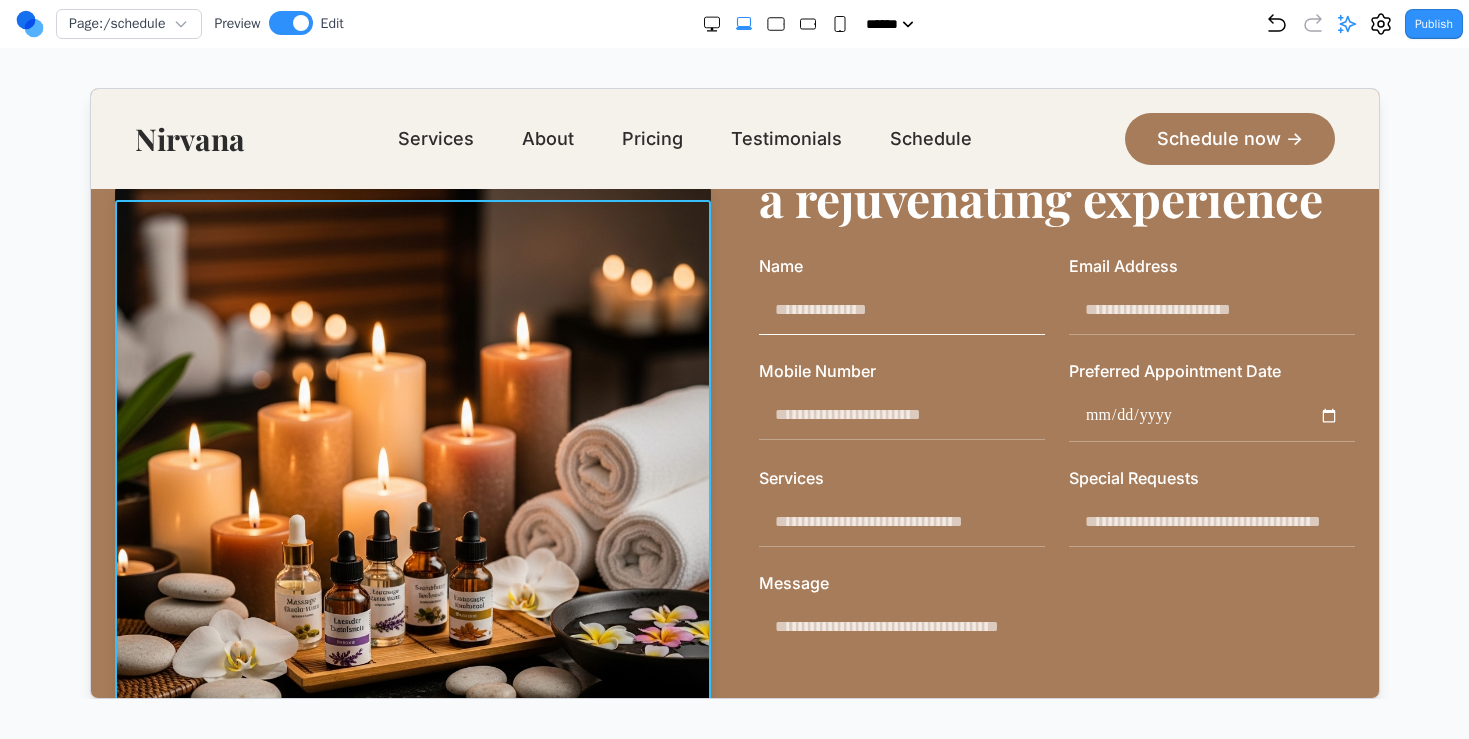 scroll, scrollTop: 0, scrollLeft: 0, axis: both 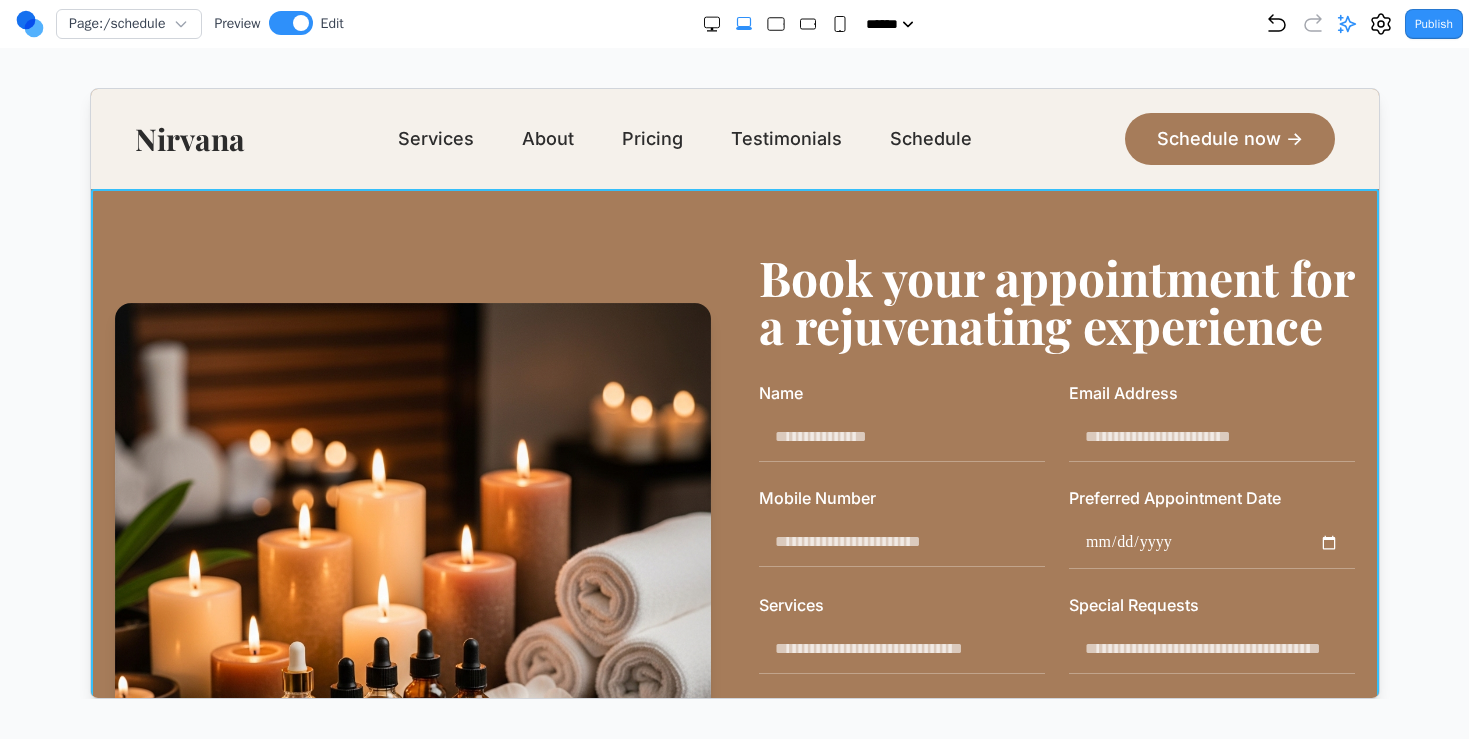 click on "Book your appointment for a rejuvenating experience Name Email Address Mobile Number Preferred Appointment Date Services Special Requests Message Submit your form" at bounding box center [733, 600] 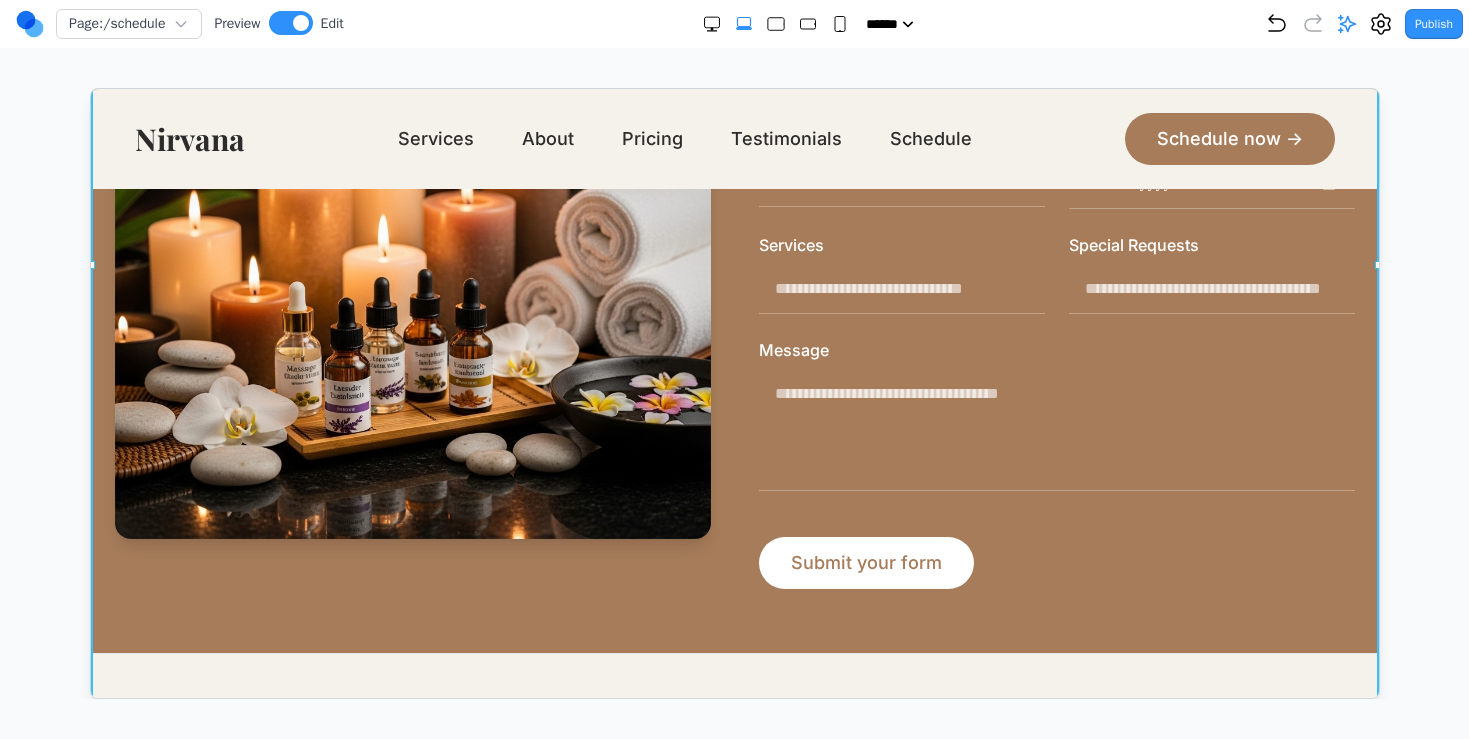 scroll, scrollTop: 0, scrollLeft: 0, axis: both 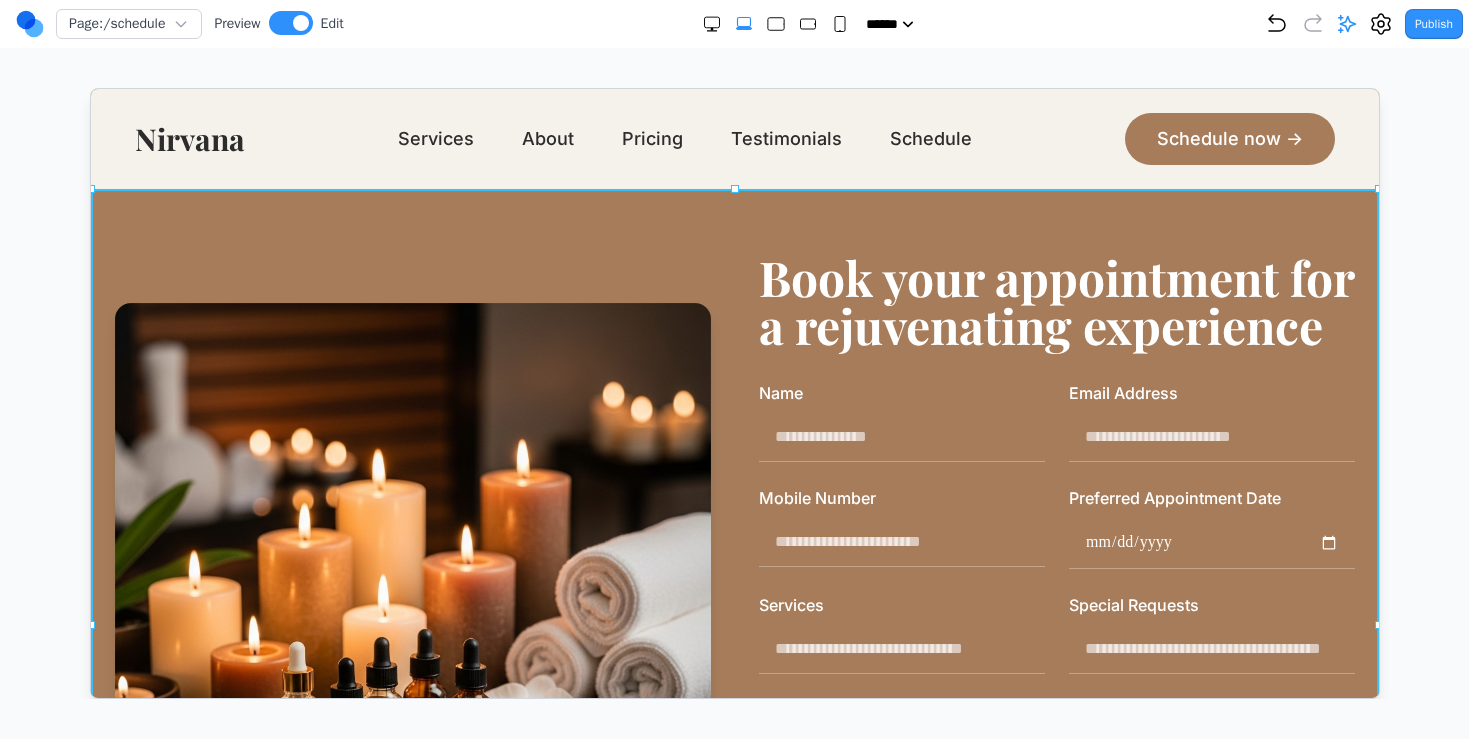 click on "Book your appointment for a rejuvenating experience" at bounding box center [1055, 300] 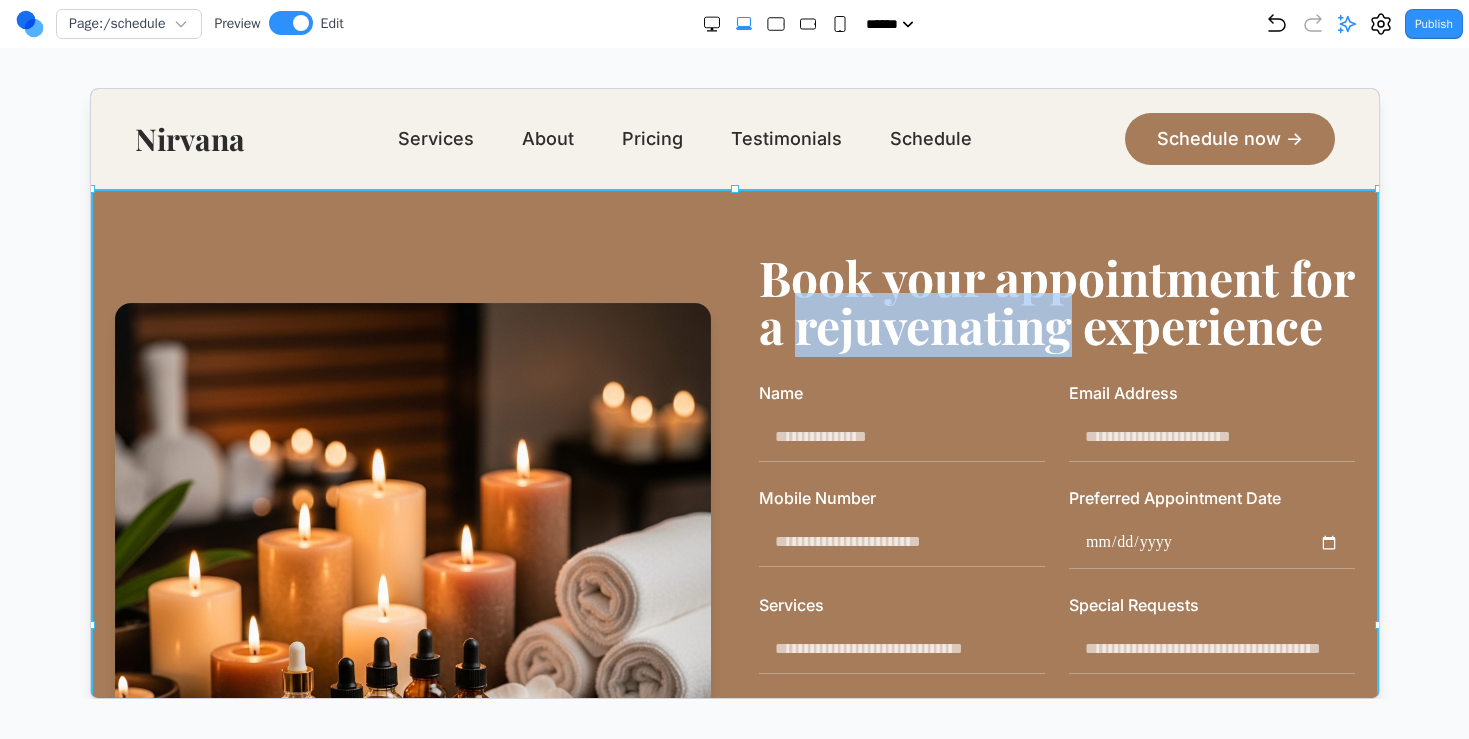 click on "Book your appointment for a rejuvenating experience" at bounding box center (1055, 300) 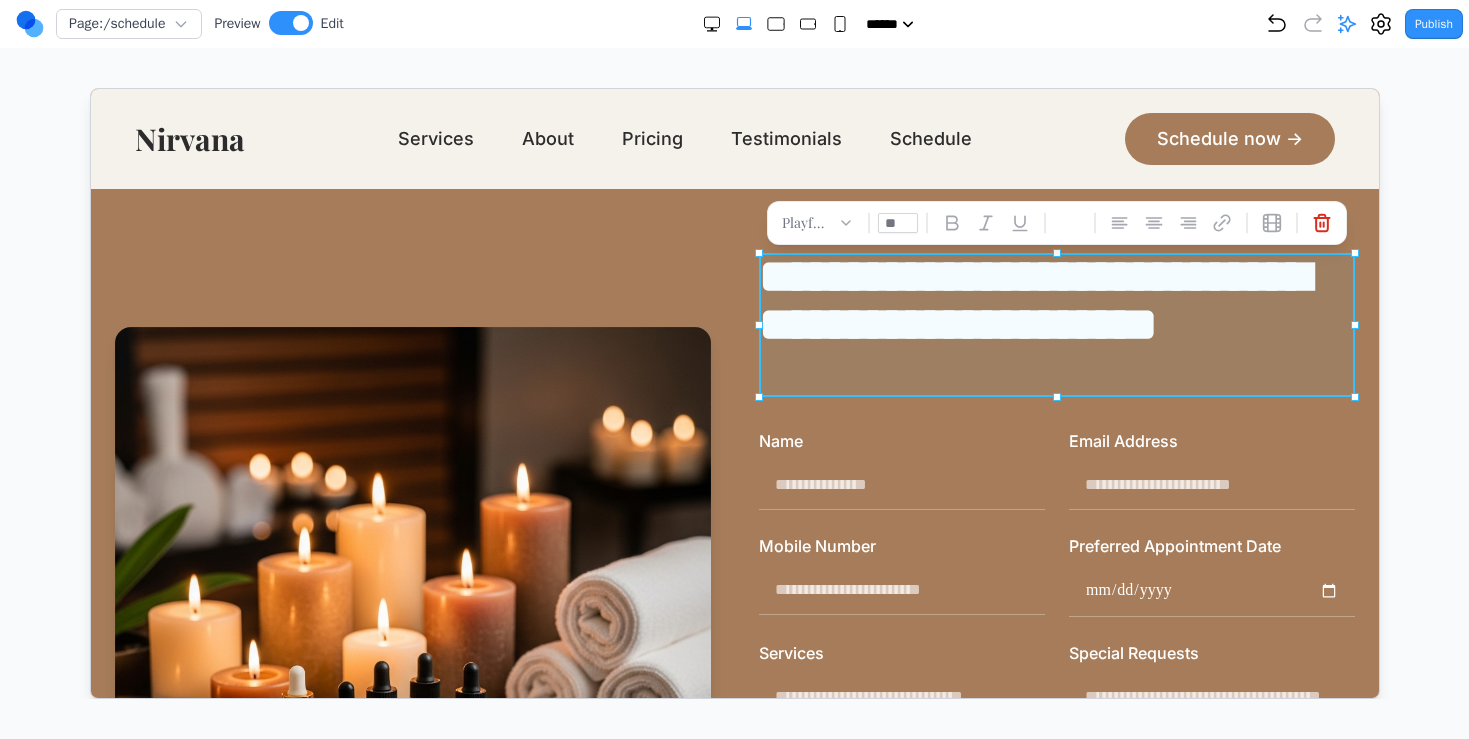 drag, startPoint x: 1349, startPoint y: 323, endPoint x: 1375, endPoint y: 342, distance: 32.202484 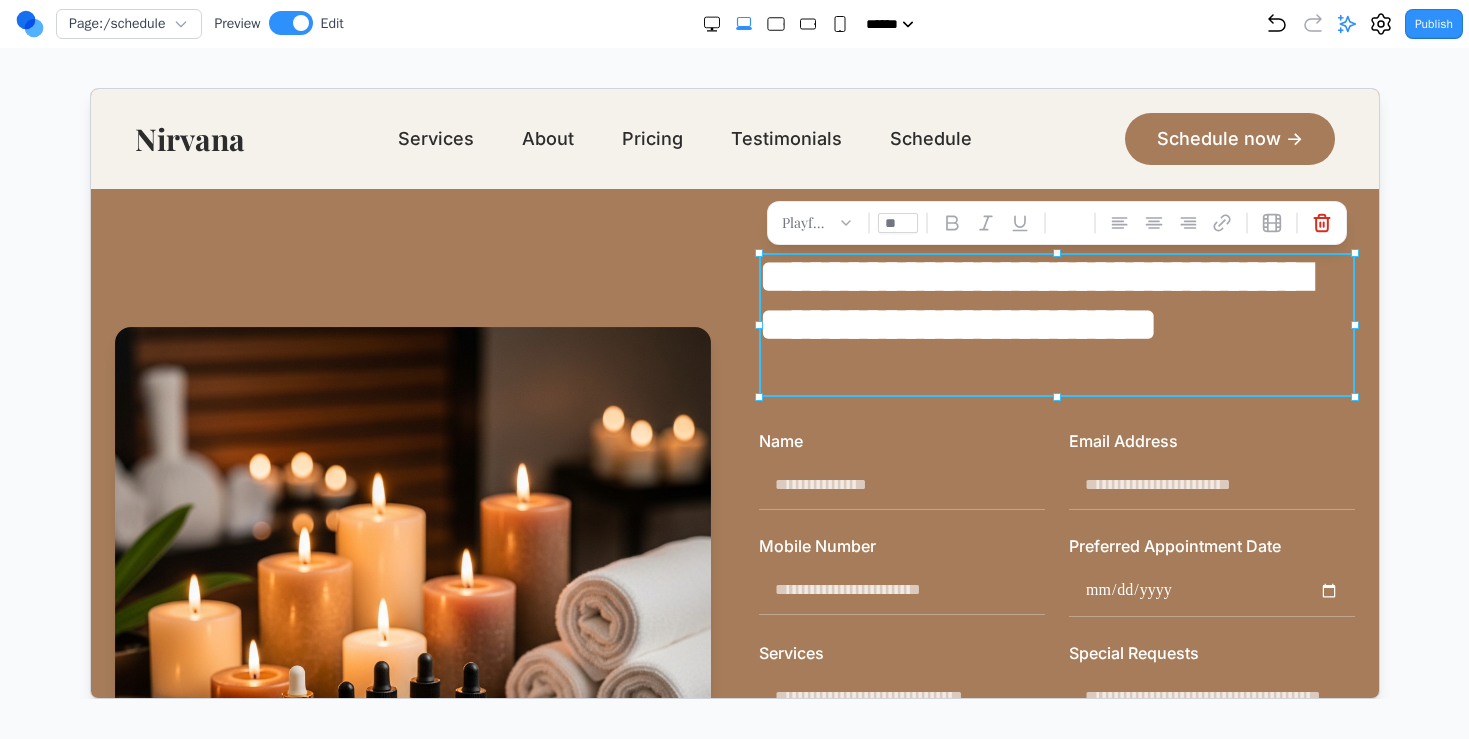 click on "**********" at bounding box center [1055, 324] 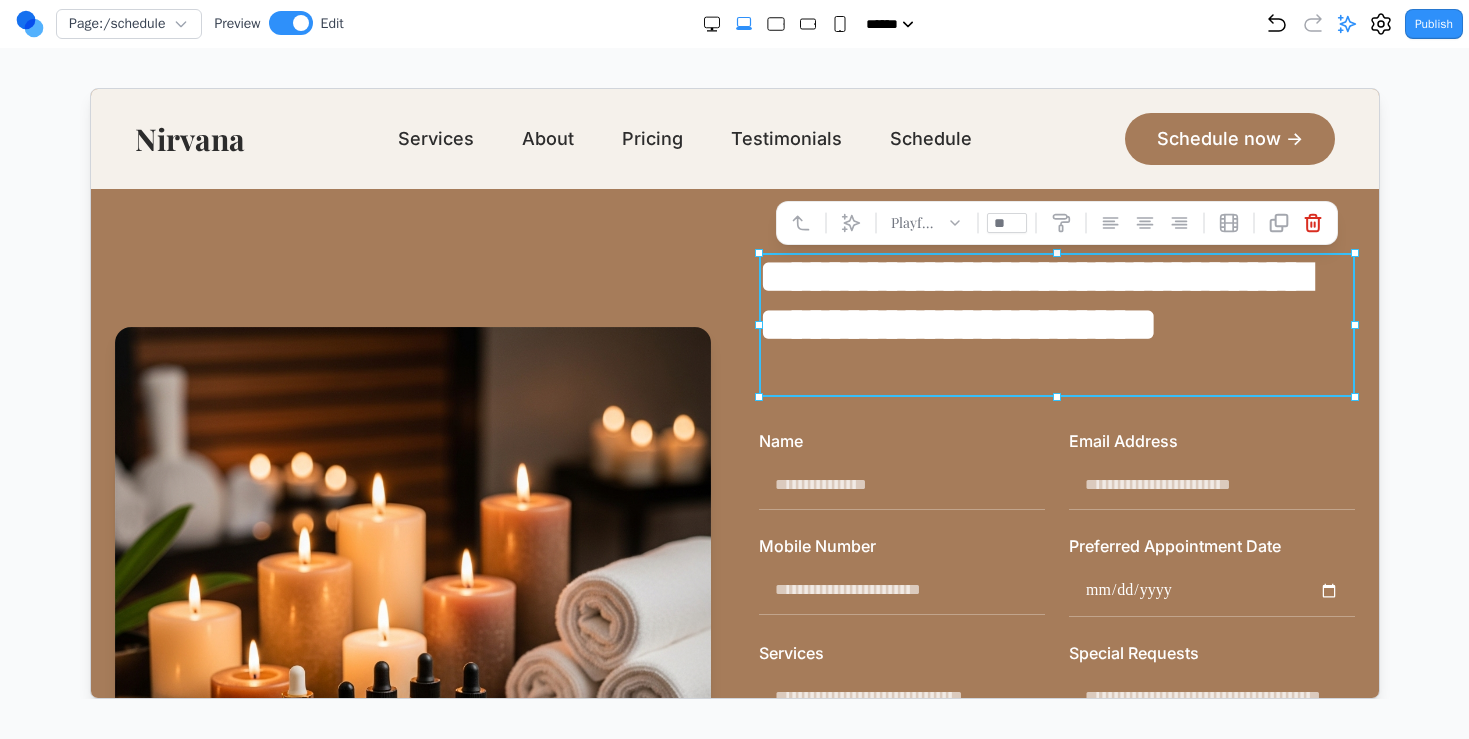 click on "**********" at bounding box center [1055, 324] 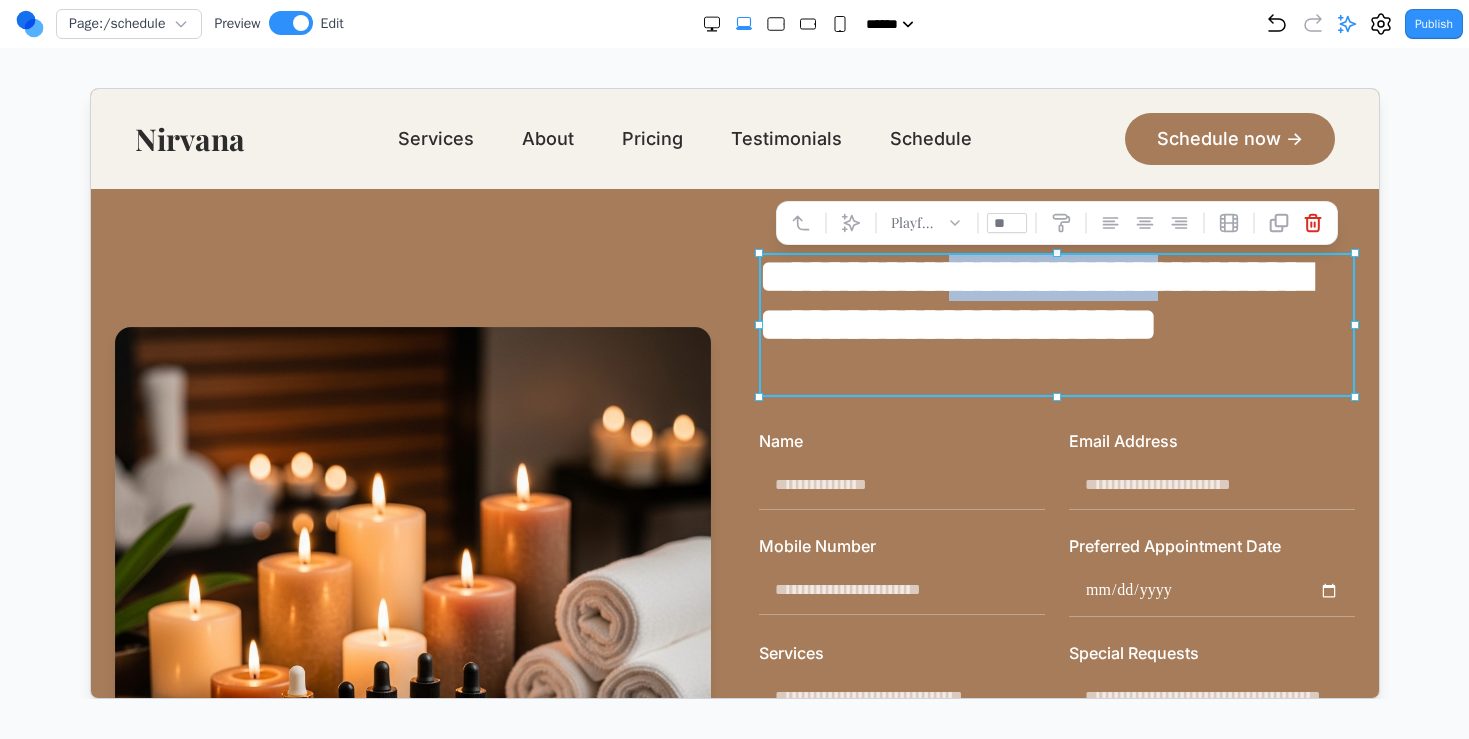 click on "**********" at bounding box center (1055, 324) 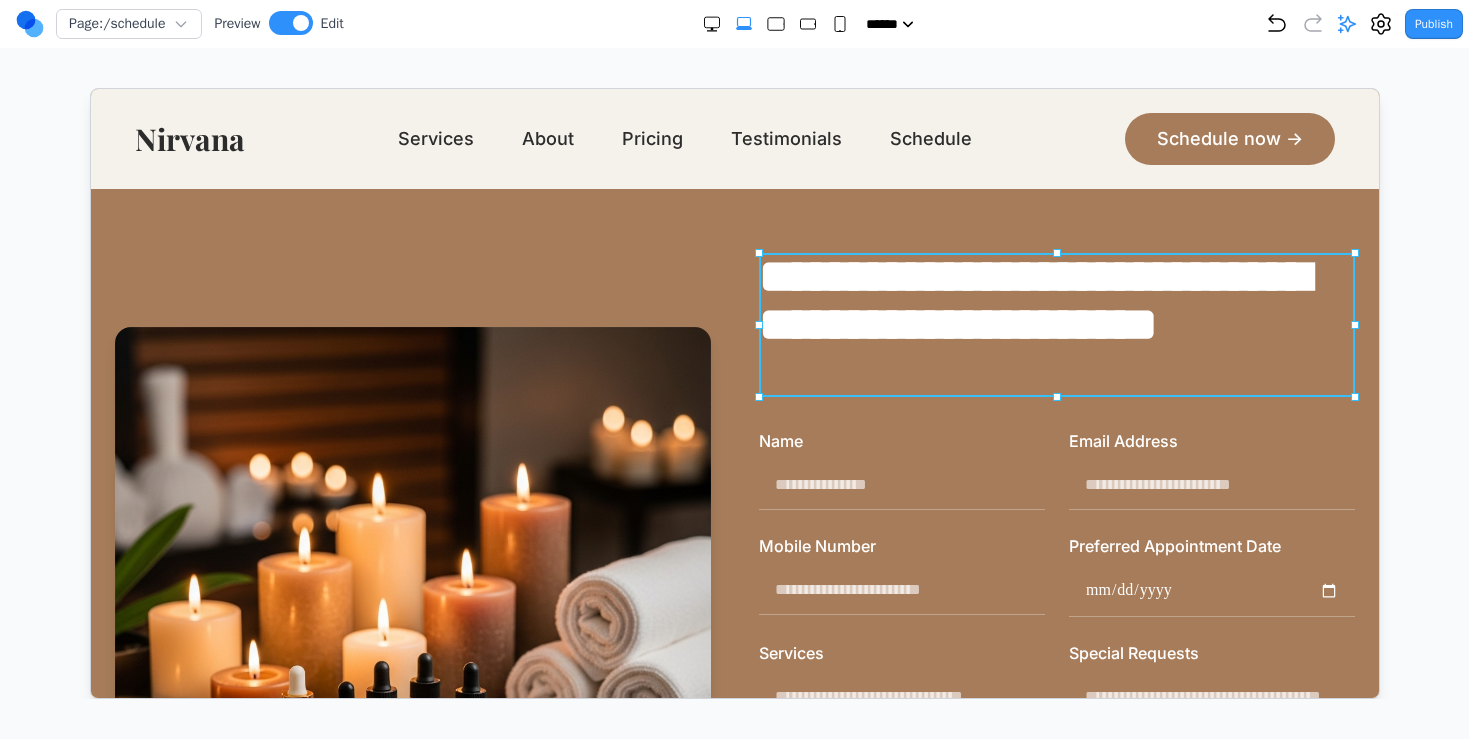 click on "**********" at bounding box center (1055, 324) 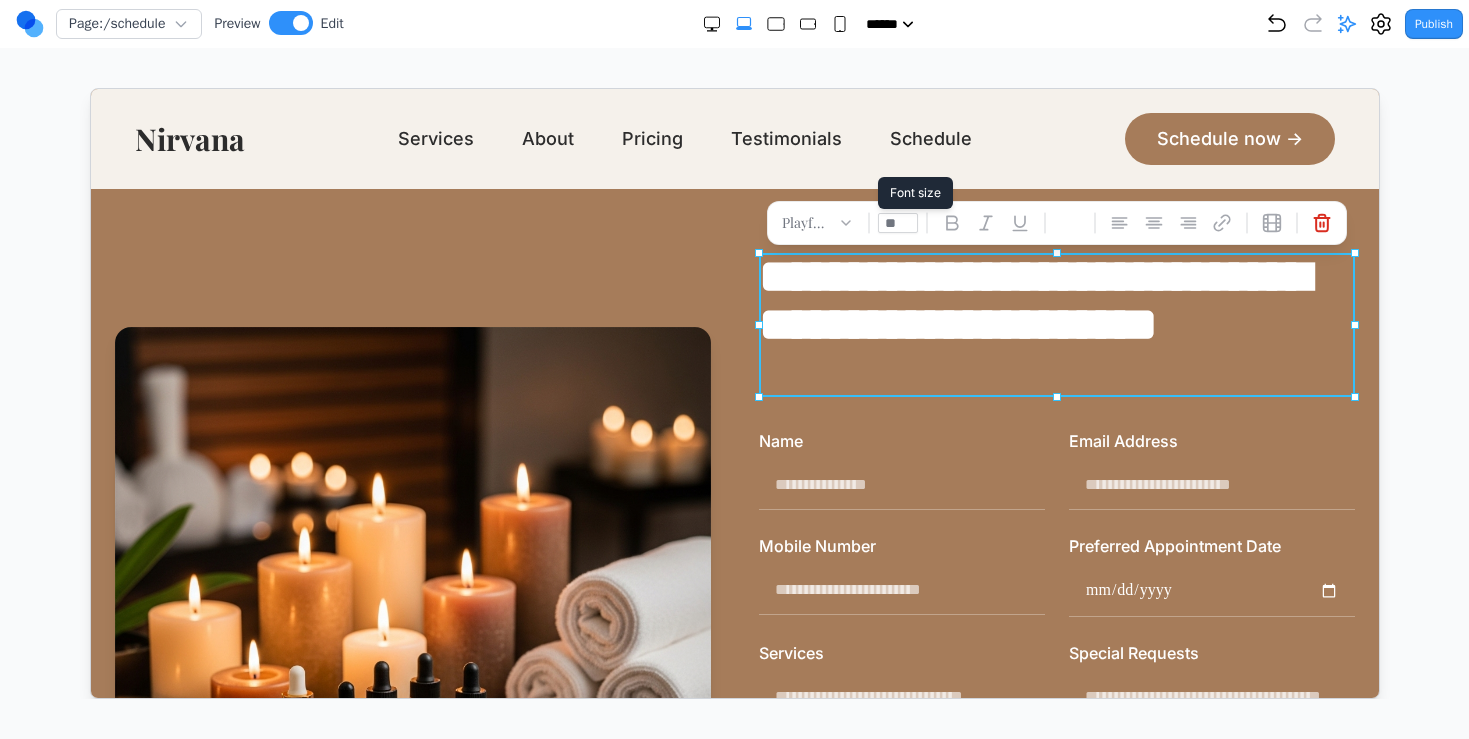 click on "**" at bounding box center [896, 222] 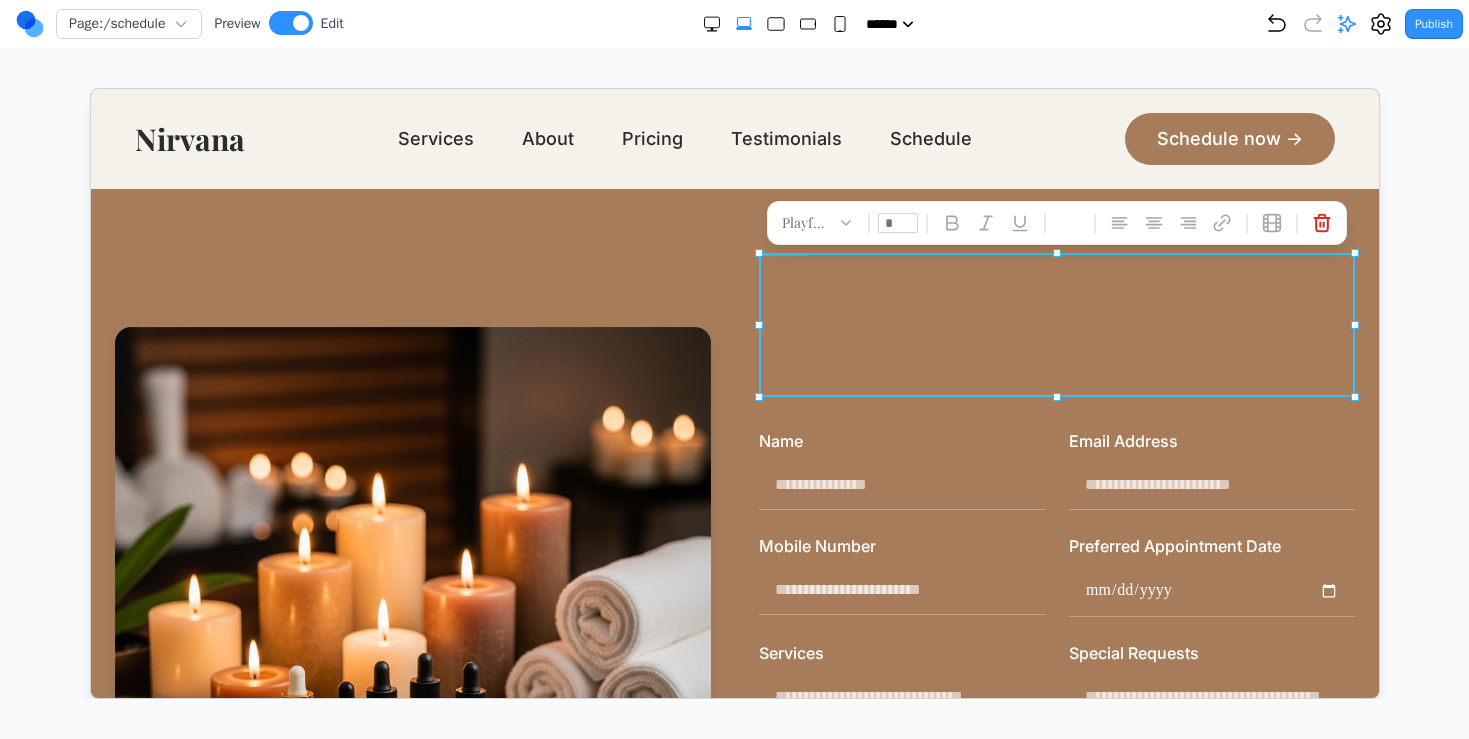 type on "**" 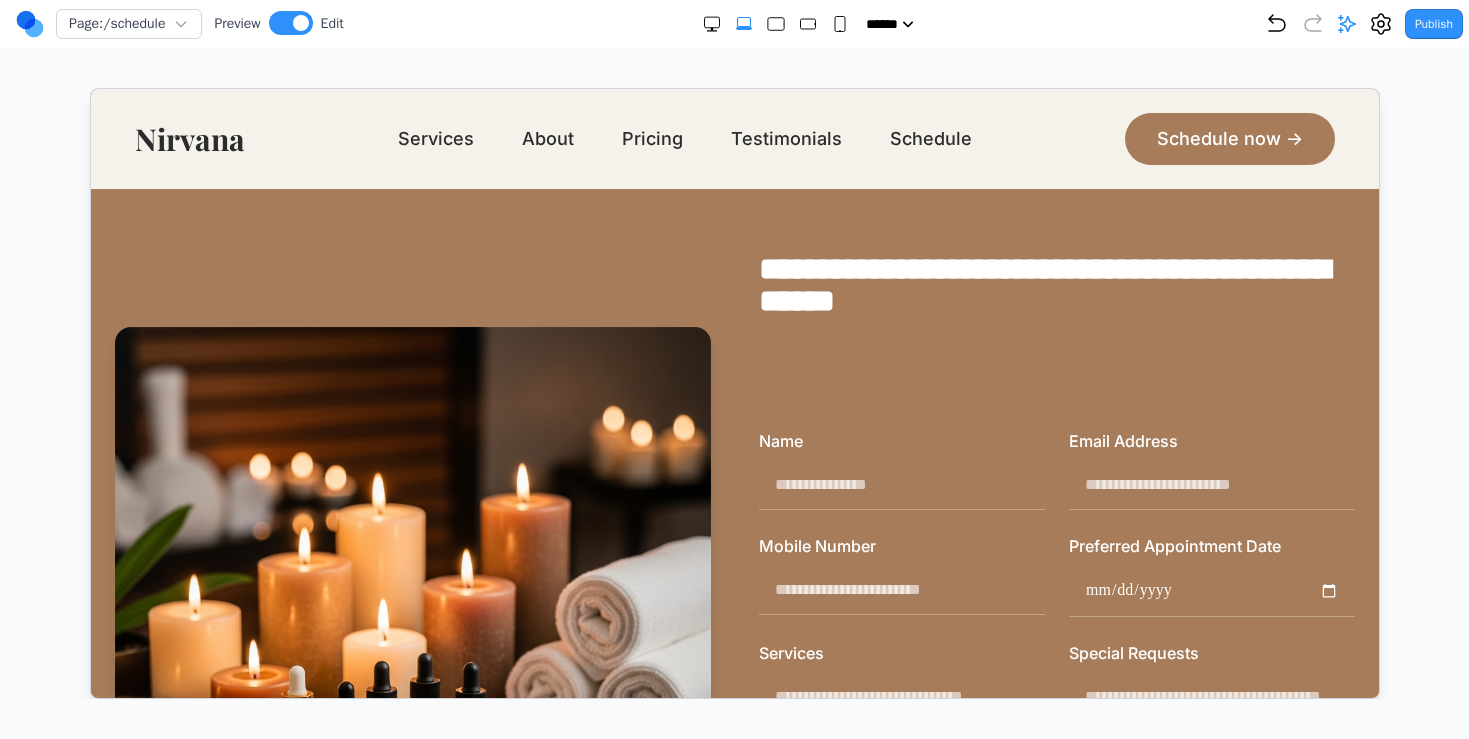 click on "Name" at bounding box center (900, 440) 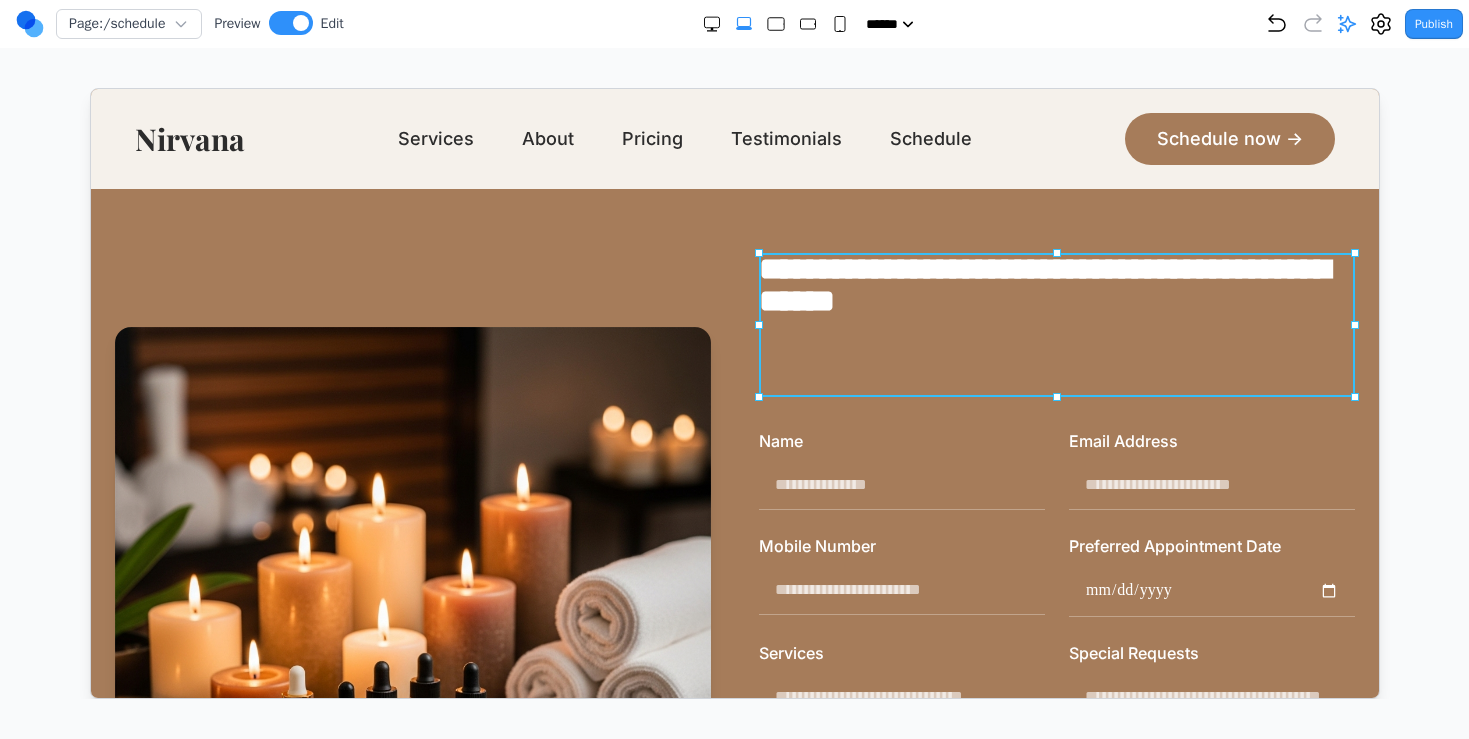 click on "**********" at bounding box center (1055, 324) 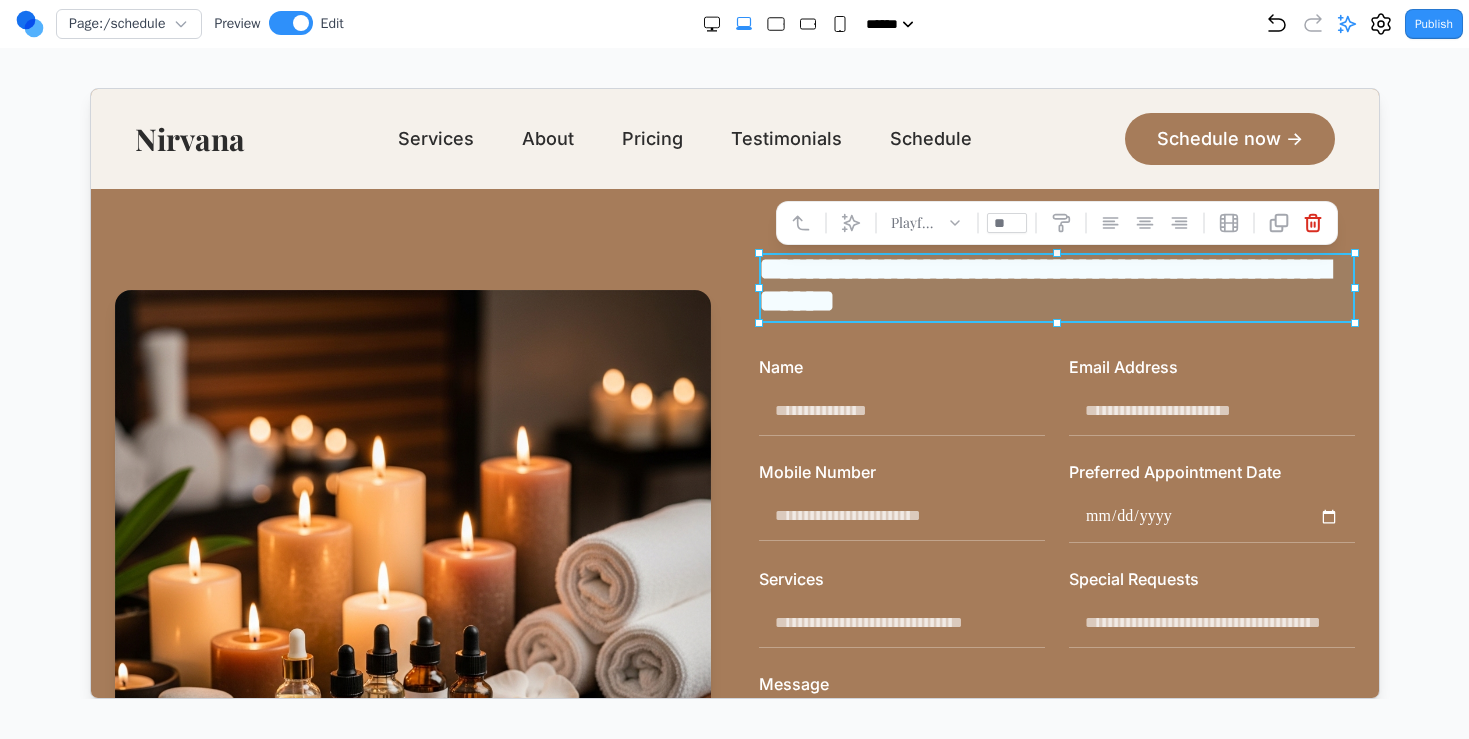 drag, startPoint x: 1053, startPoint y: 399, endPoint x: 1053, endPoint y: 328, distance: 71 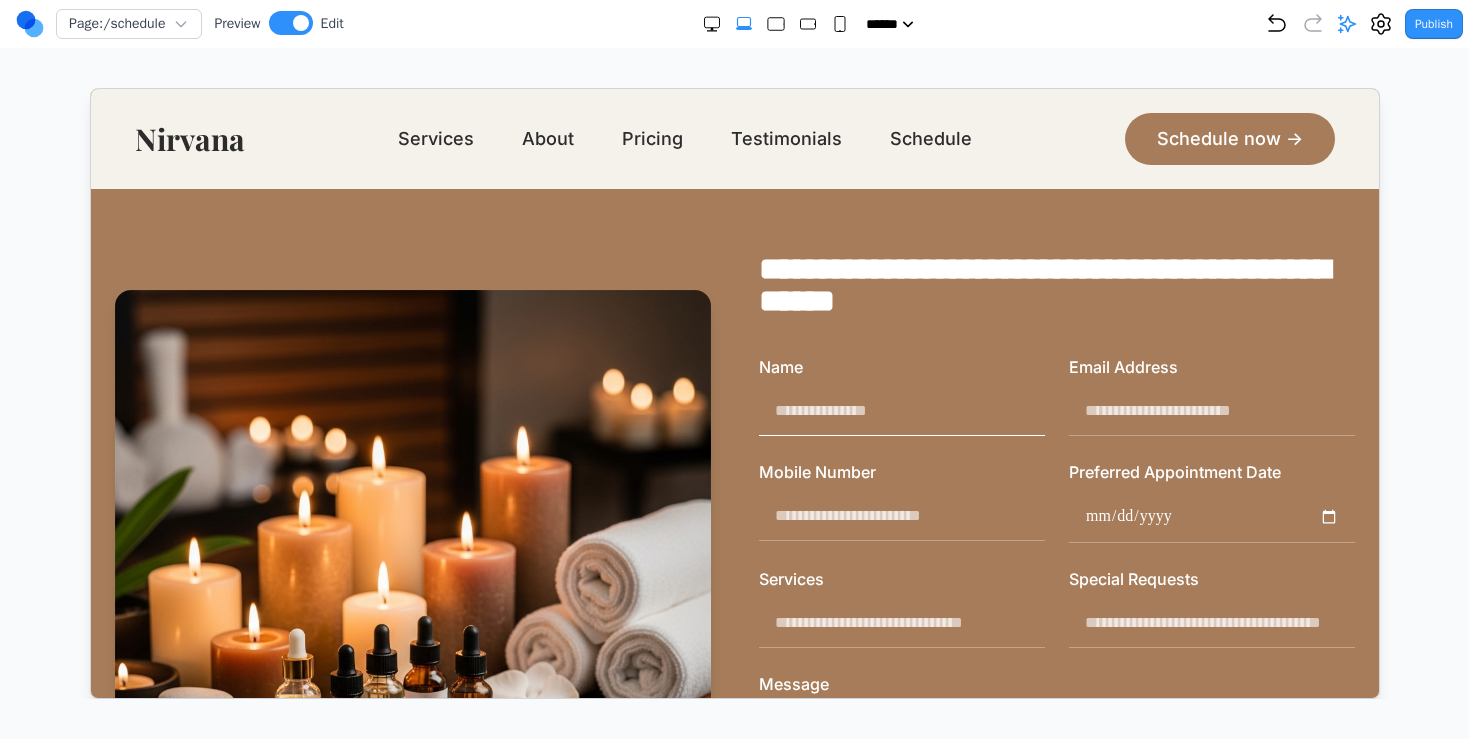 click on "Name" at bounding box center (900, 410) 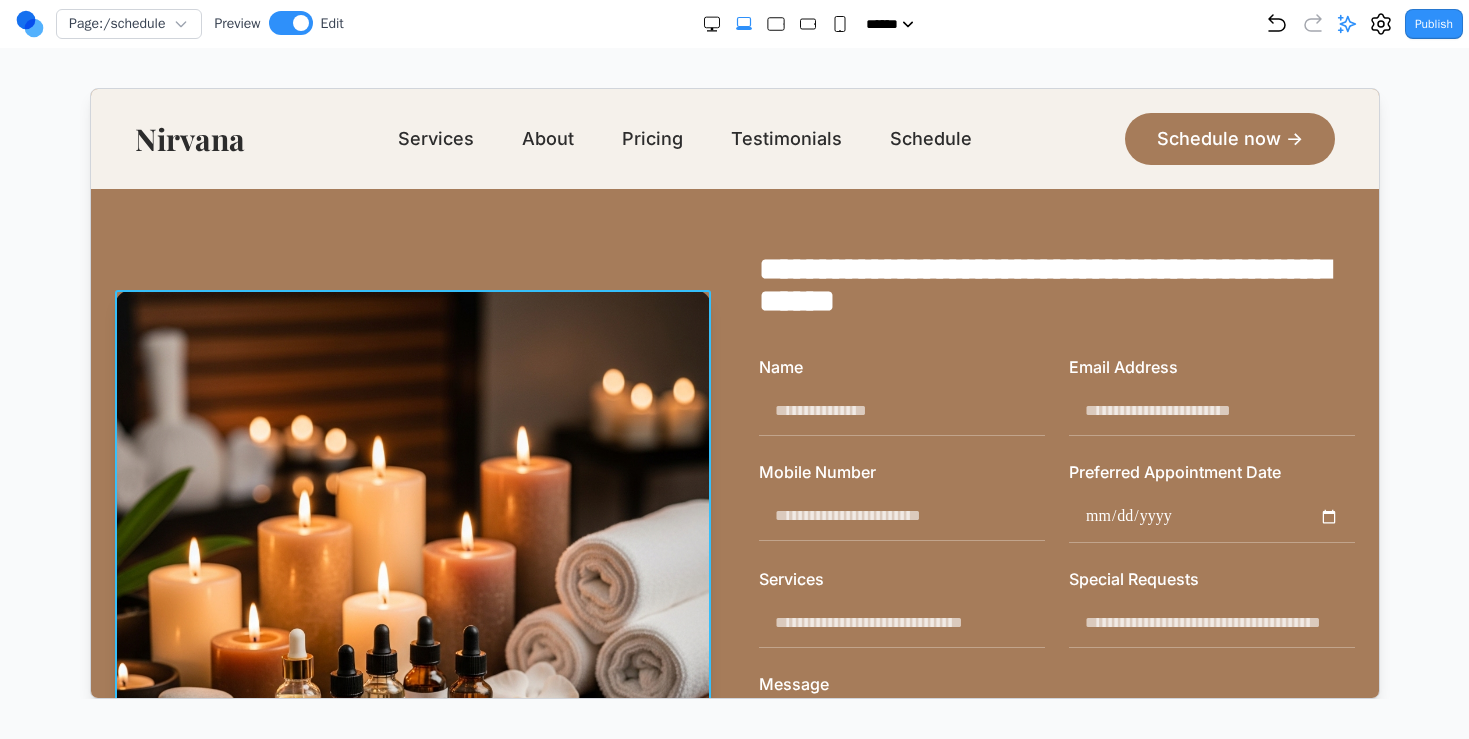 click at bounding box center [411, 587] 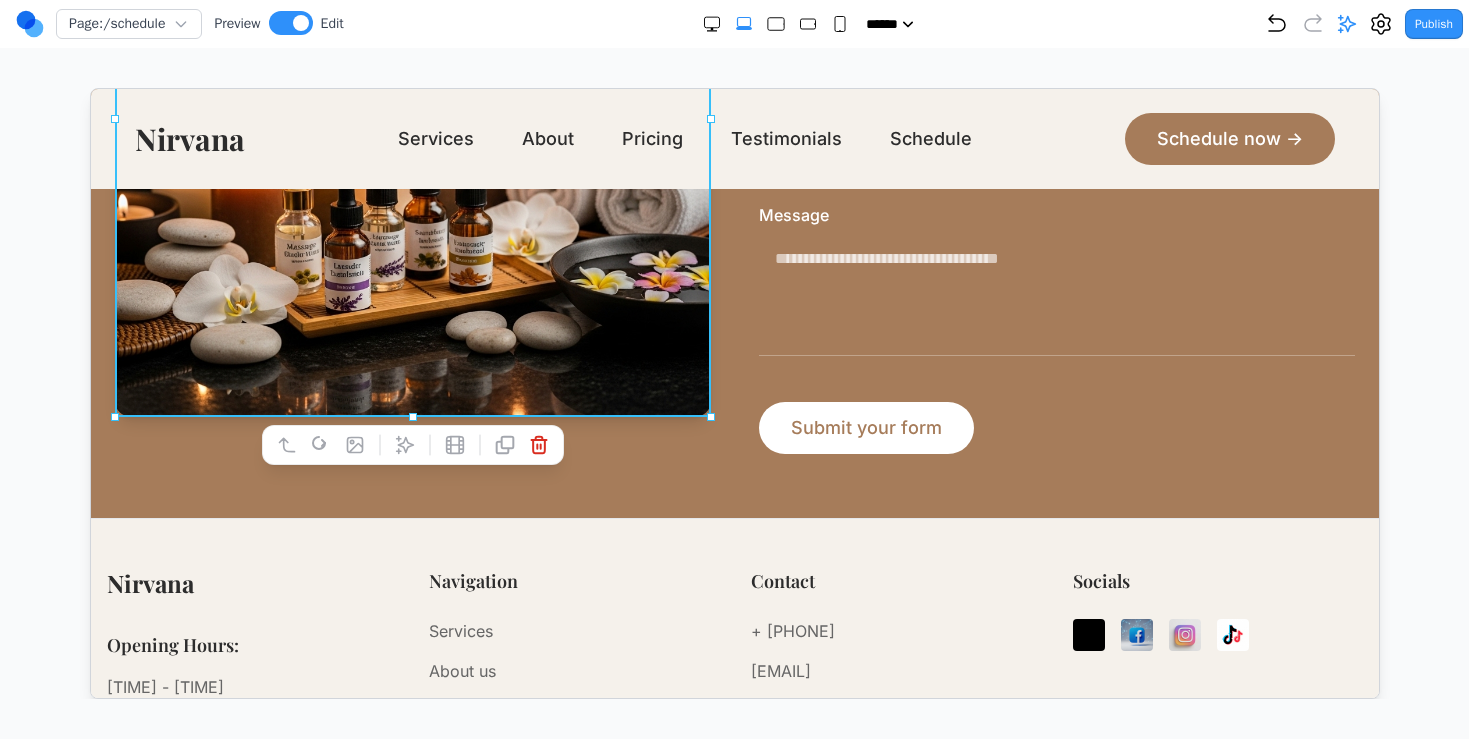 scroll, scrollTop: 0, scrollLeft: 0, axis: both 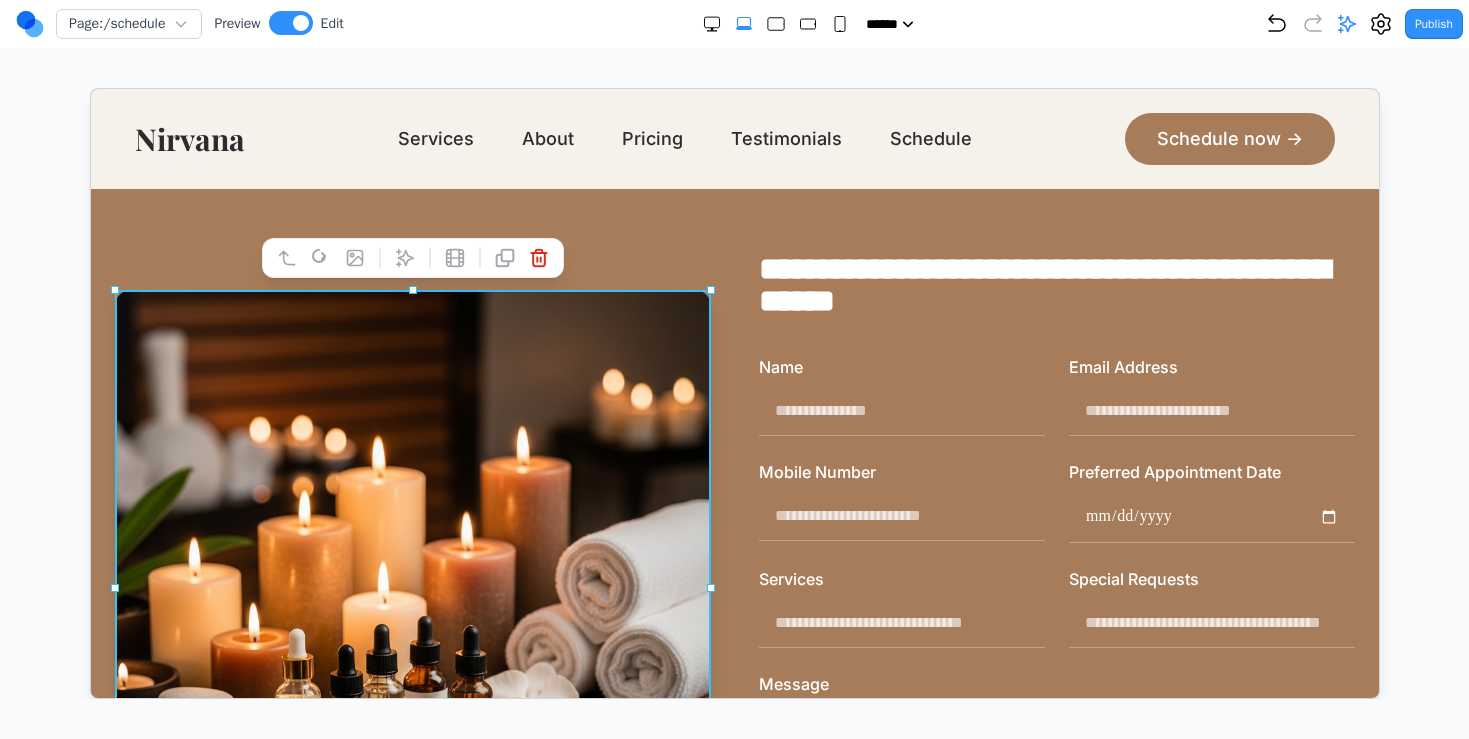 click on "Nirvana" at bounding box center (188, 138) 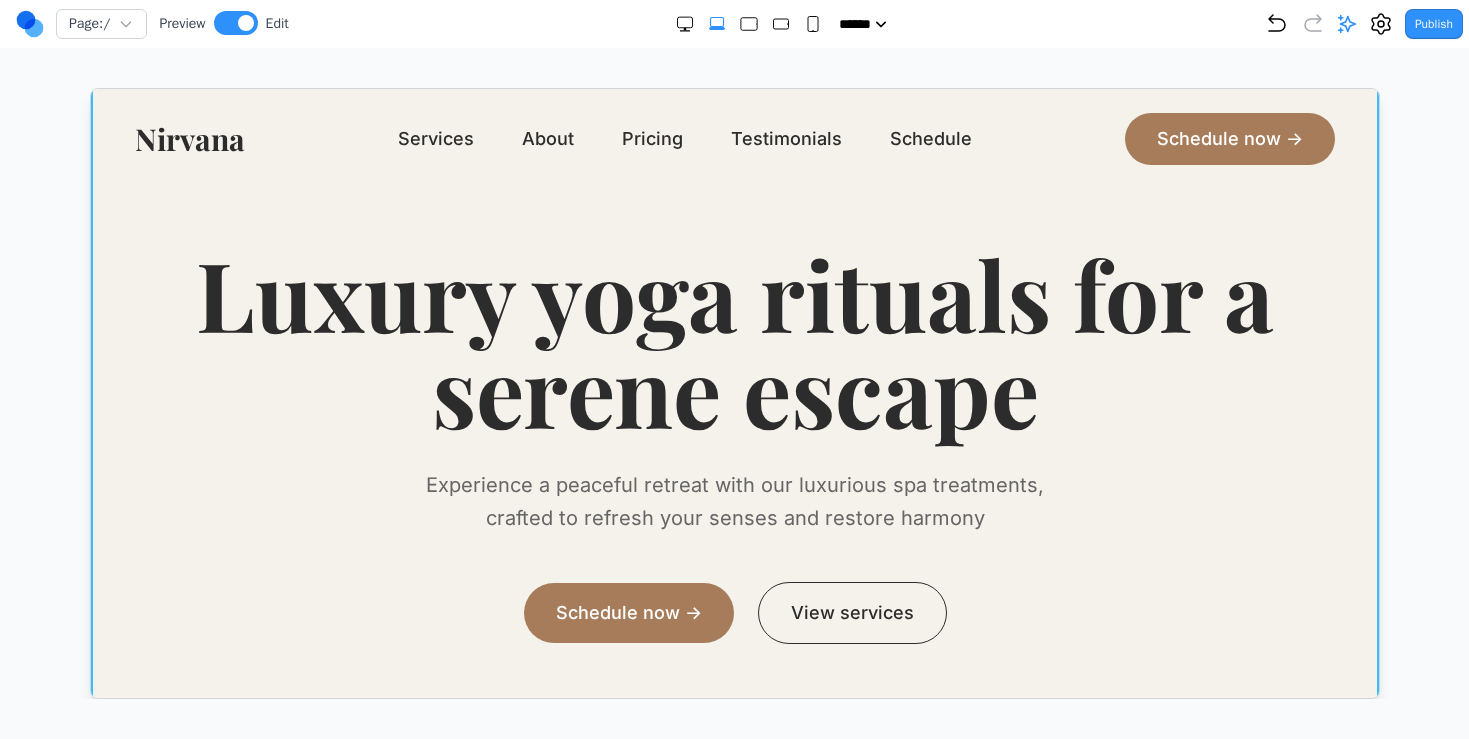 scroll, scrollTop: 0, scrollLeft: 0, axis: both 